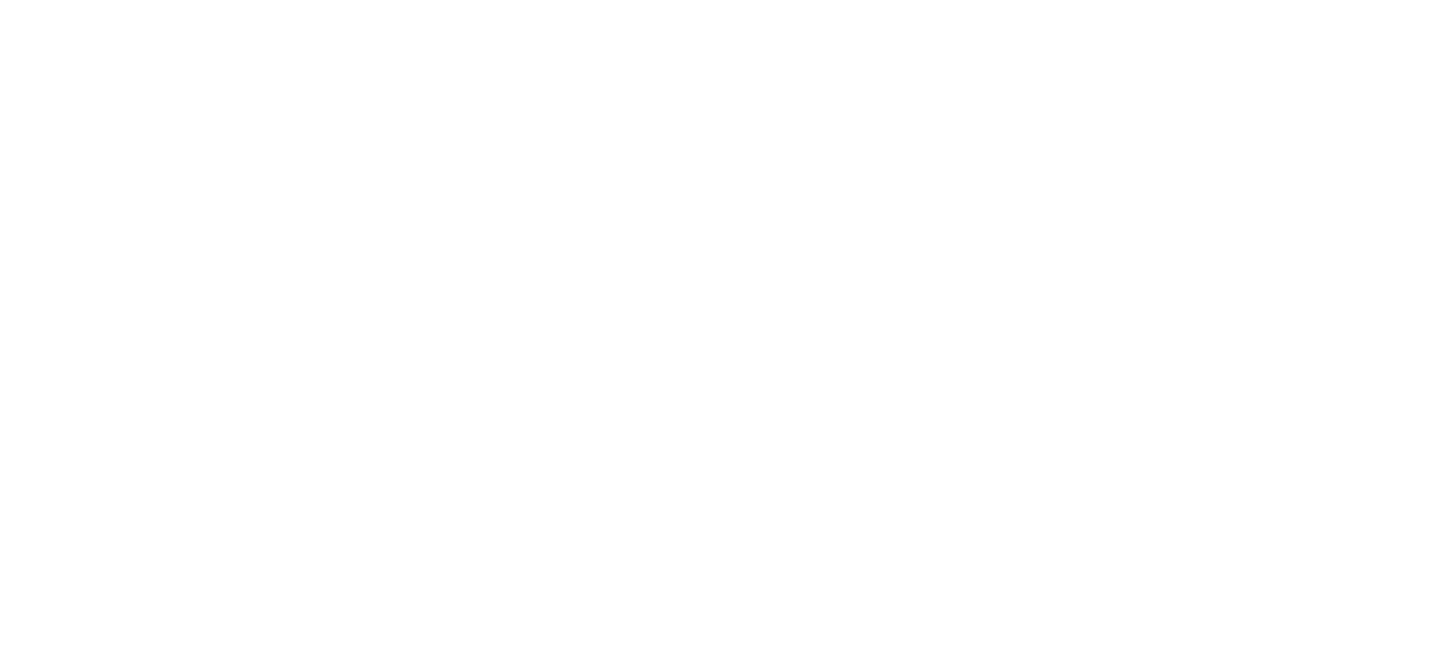 scroll, scrollTop: 0, scrollLeft: 0, axis: both 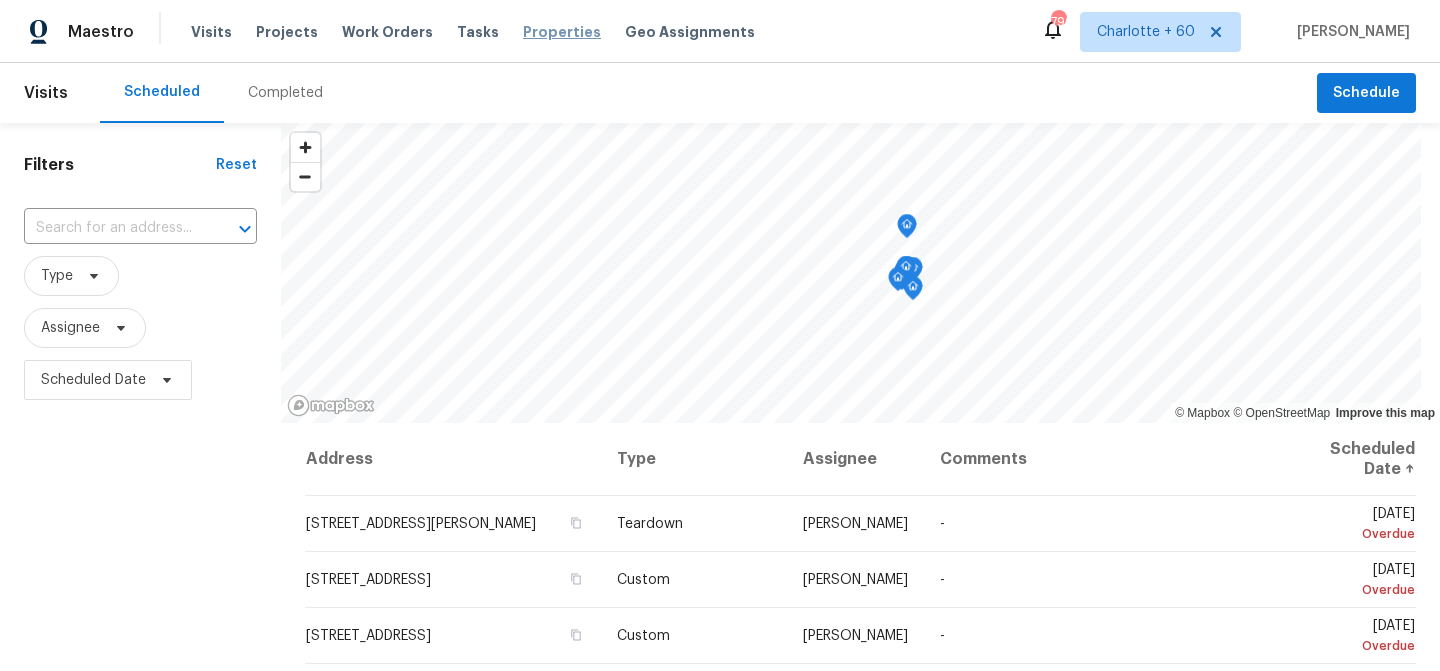 click on "Properties" at bounding box center [562, 32] 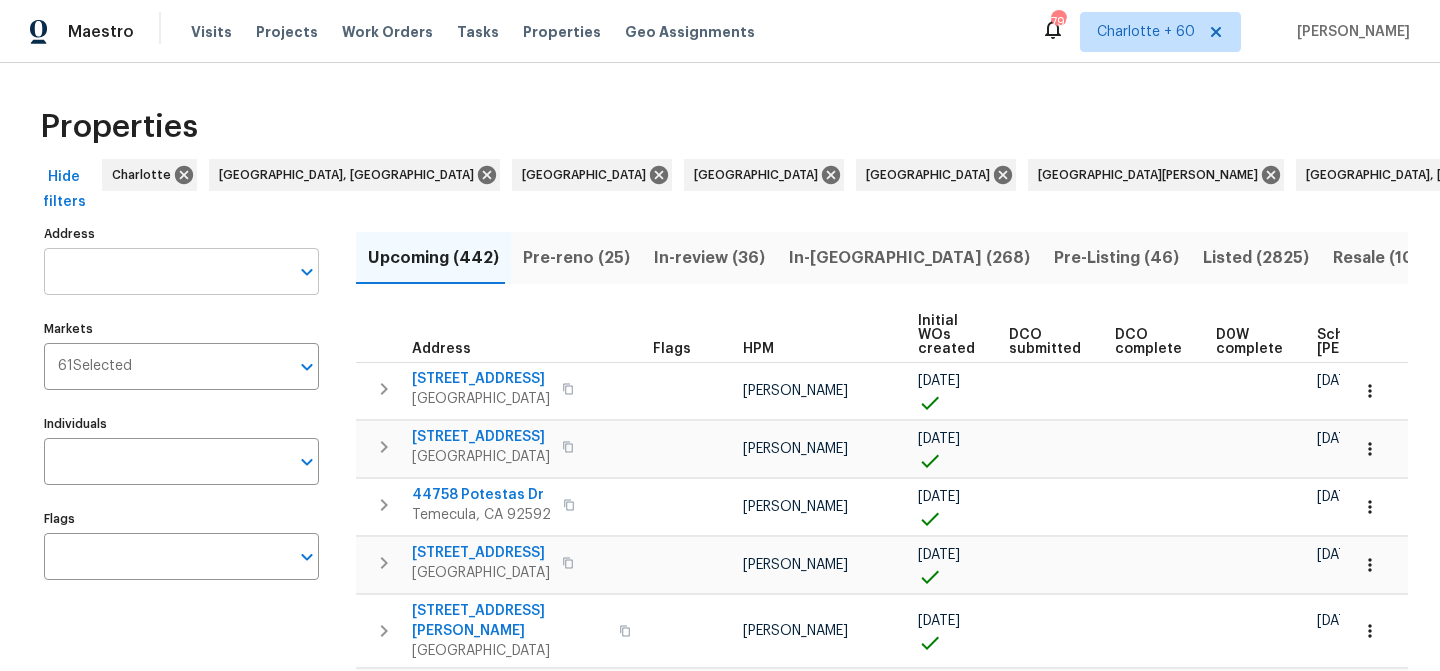click on "Address" at bounding box center [166, 271] 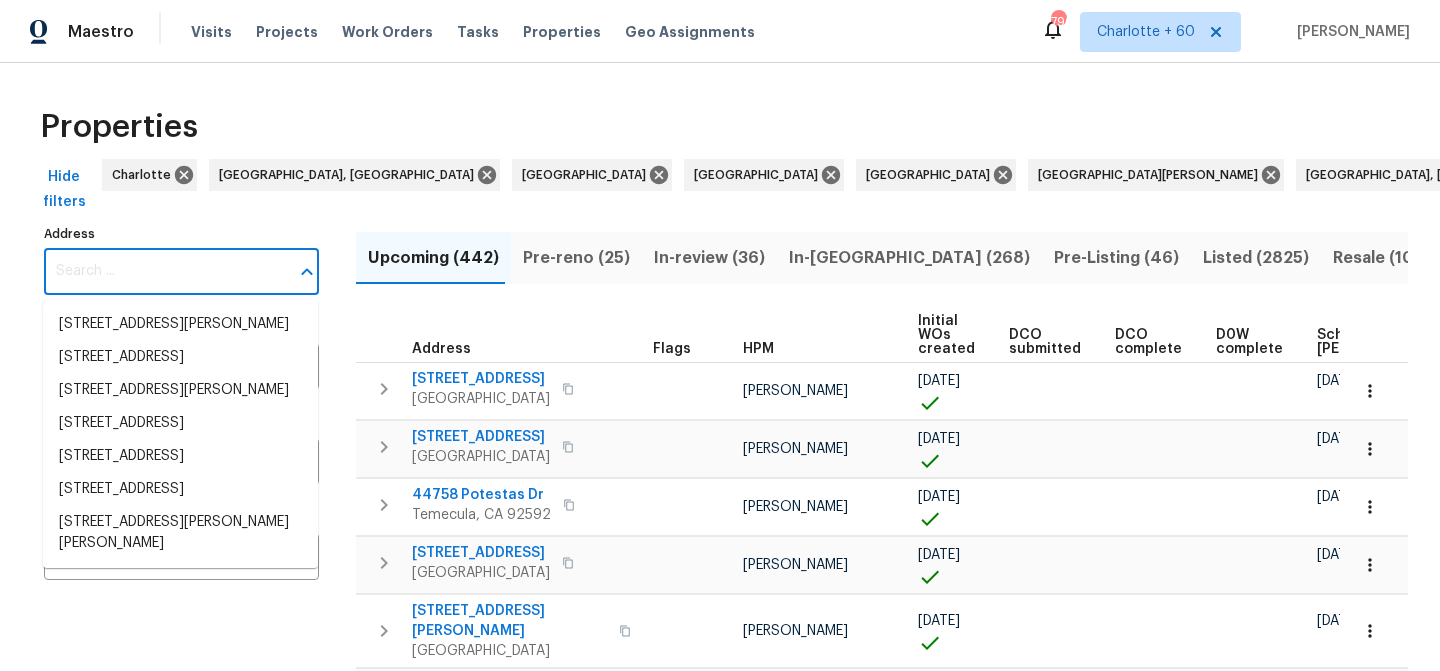 paste on "6240 Shenfield" 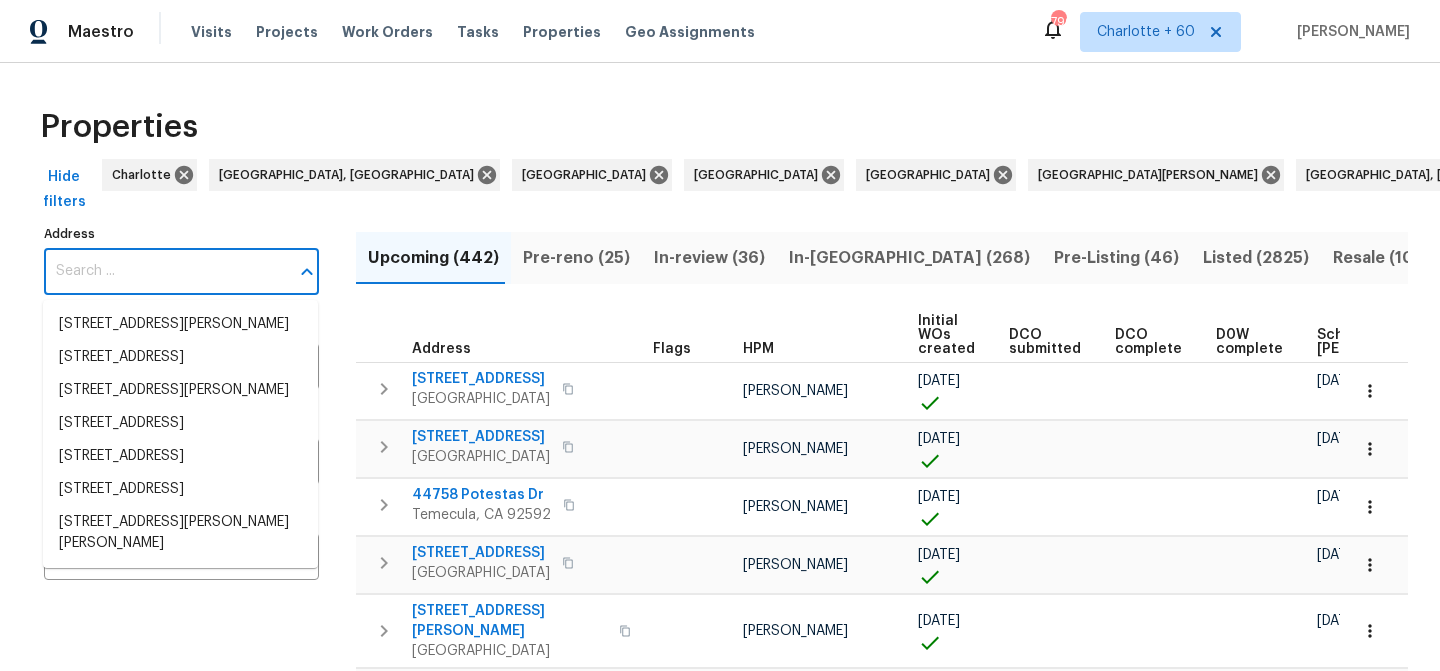 type on "6240 Shenfield" 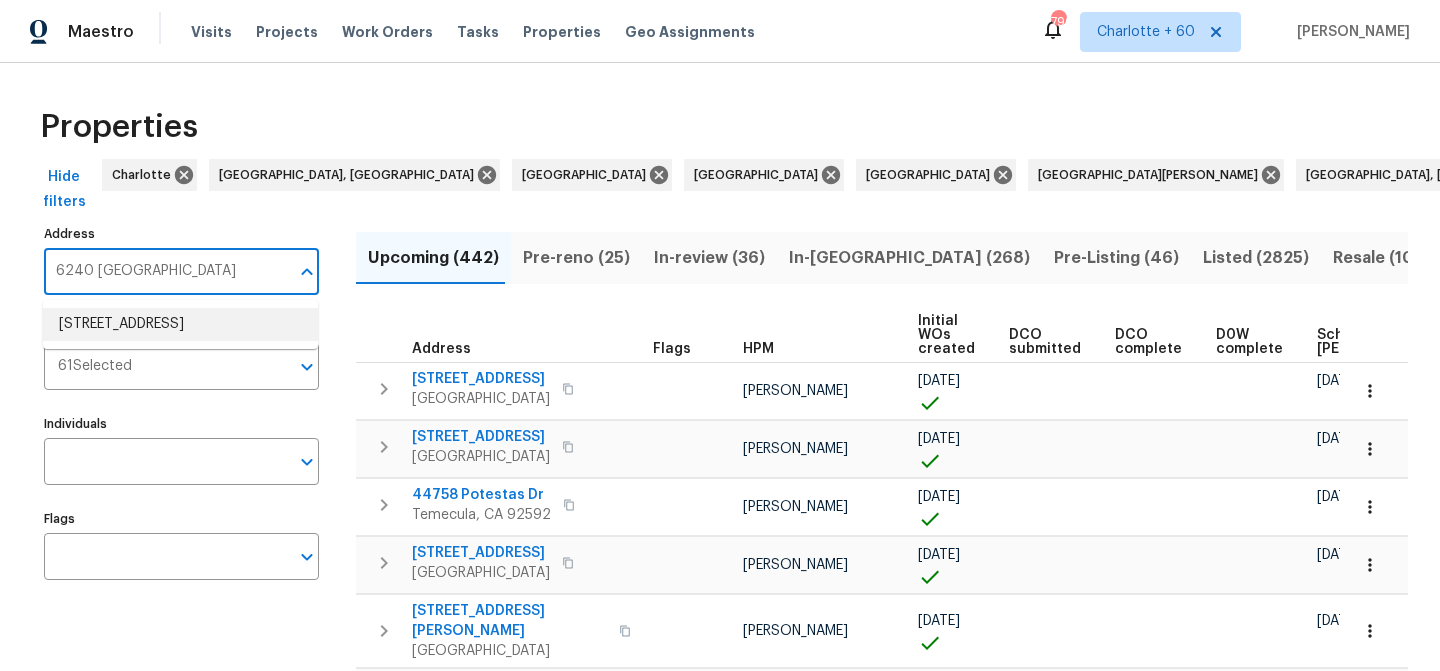 click on "6240 Shenfield Ln Union City GA 30291" at bounding box center (180, 324) 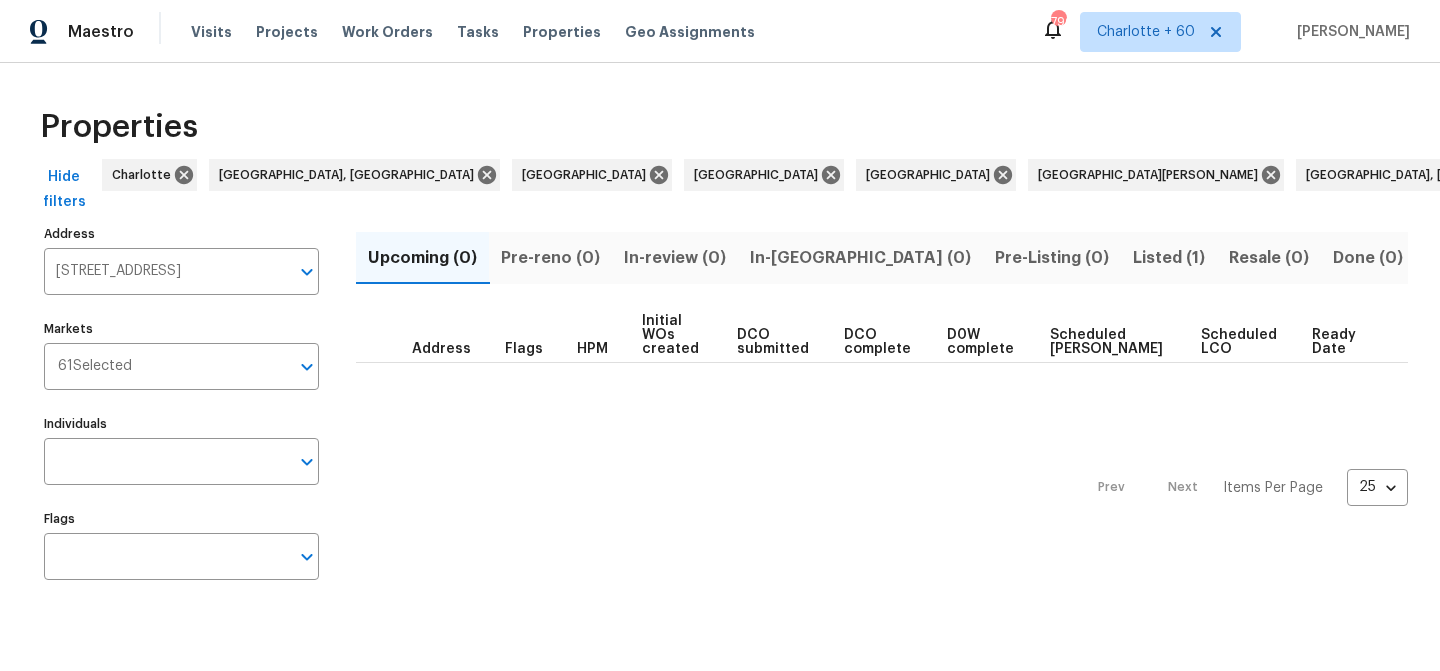 click on "Listed (1)" at bounding box center [1169, 258] 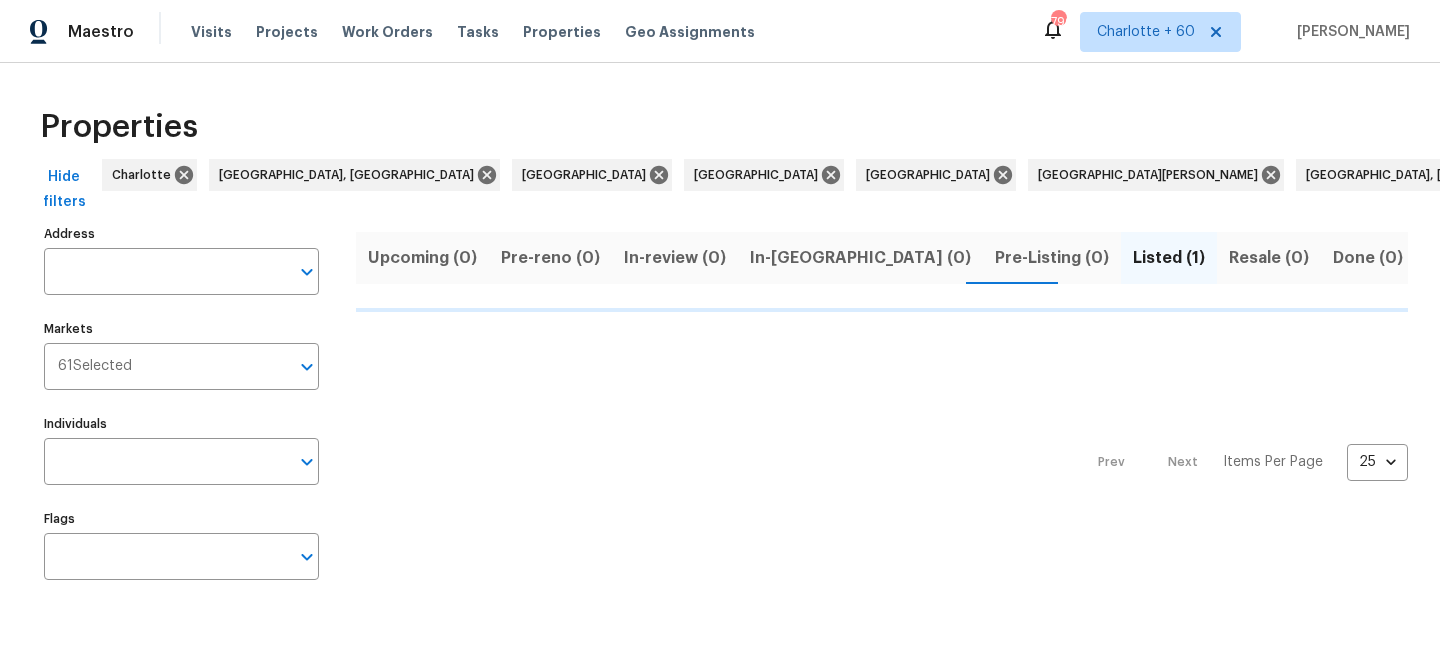 type on "6240 Shenfield Ln Union City GA 30291" 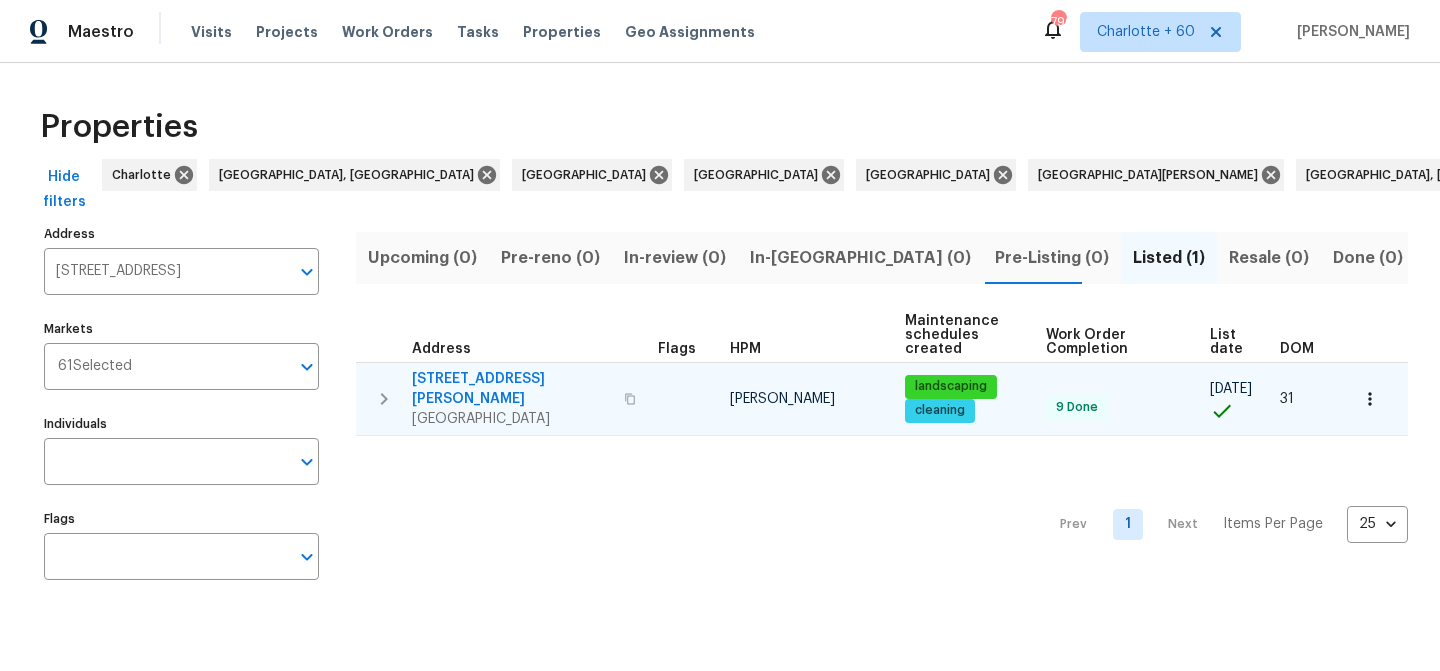 click on "6240 Shenfield Ln" at bounding box center [512, 389] 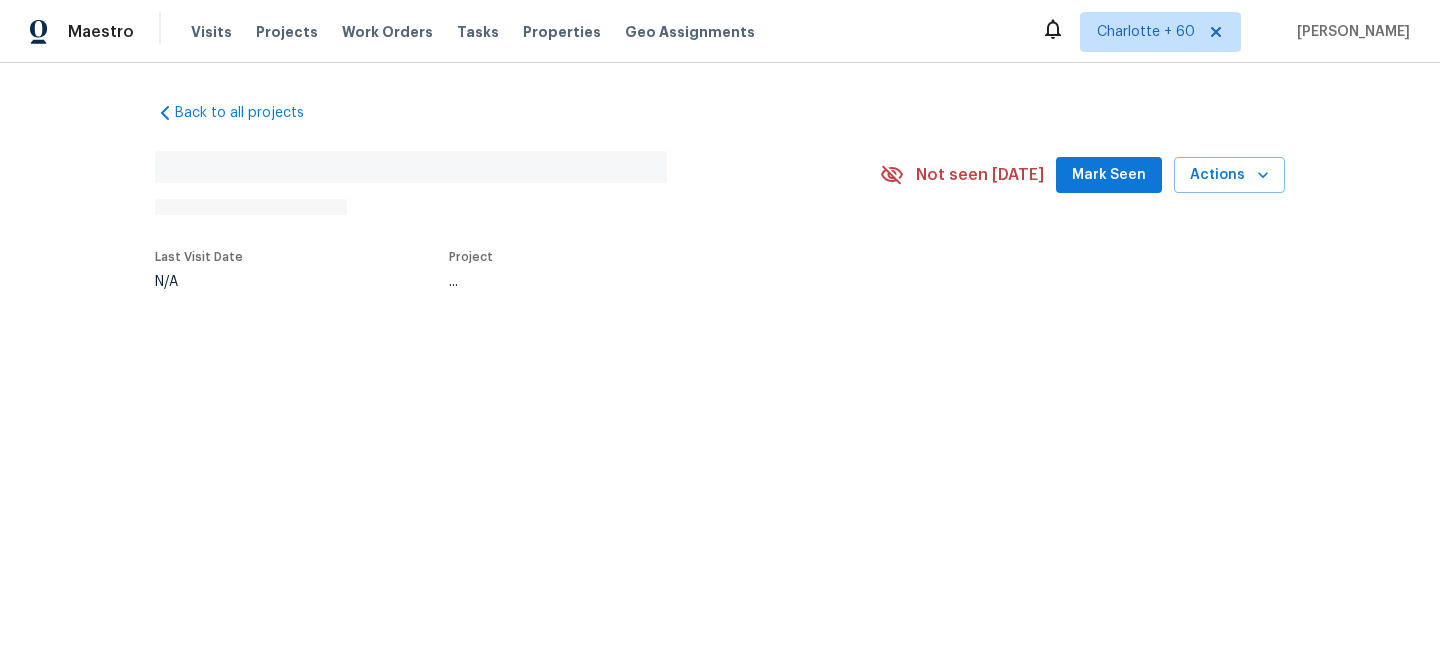scroll, scrollTop: 0, scrollLeft: 0, axis: both 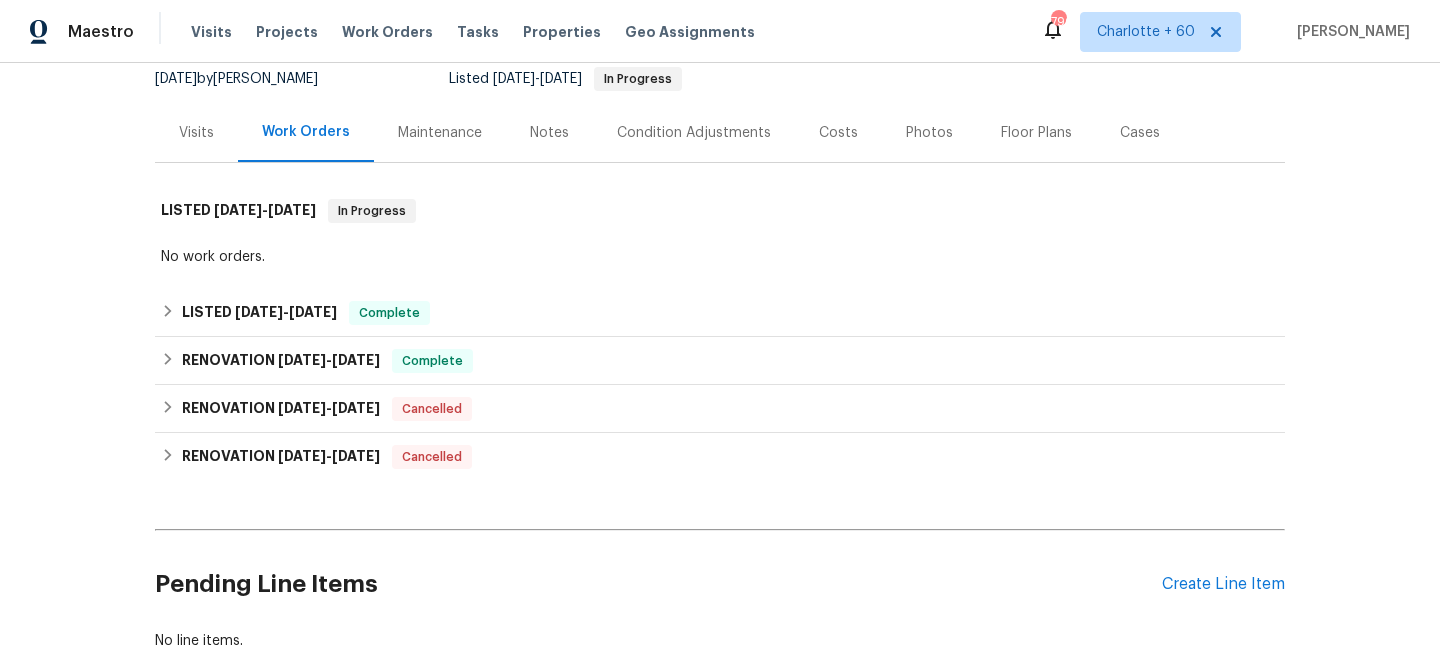 click on "Visits" at bounding box center [196, 132] 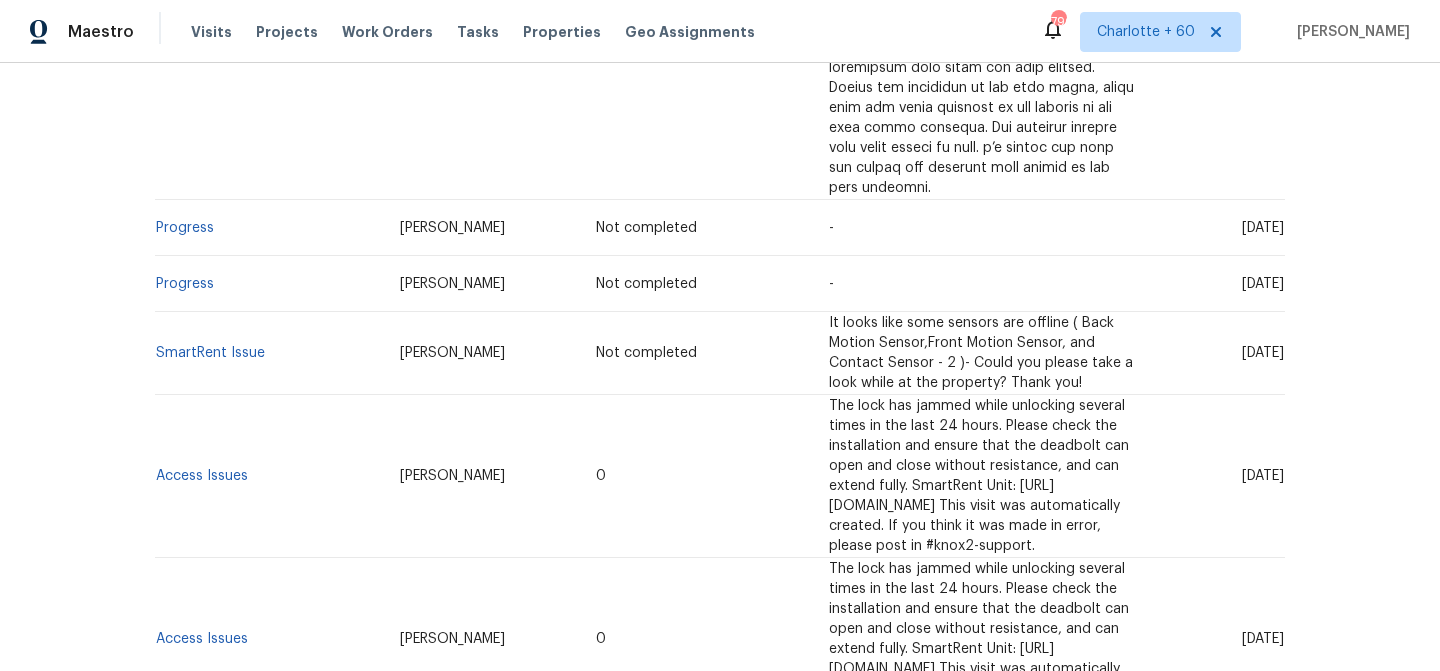 scroll, scrollTop: 867, scrollLeft: 0, axis: vertical 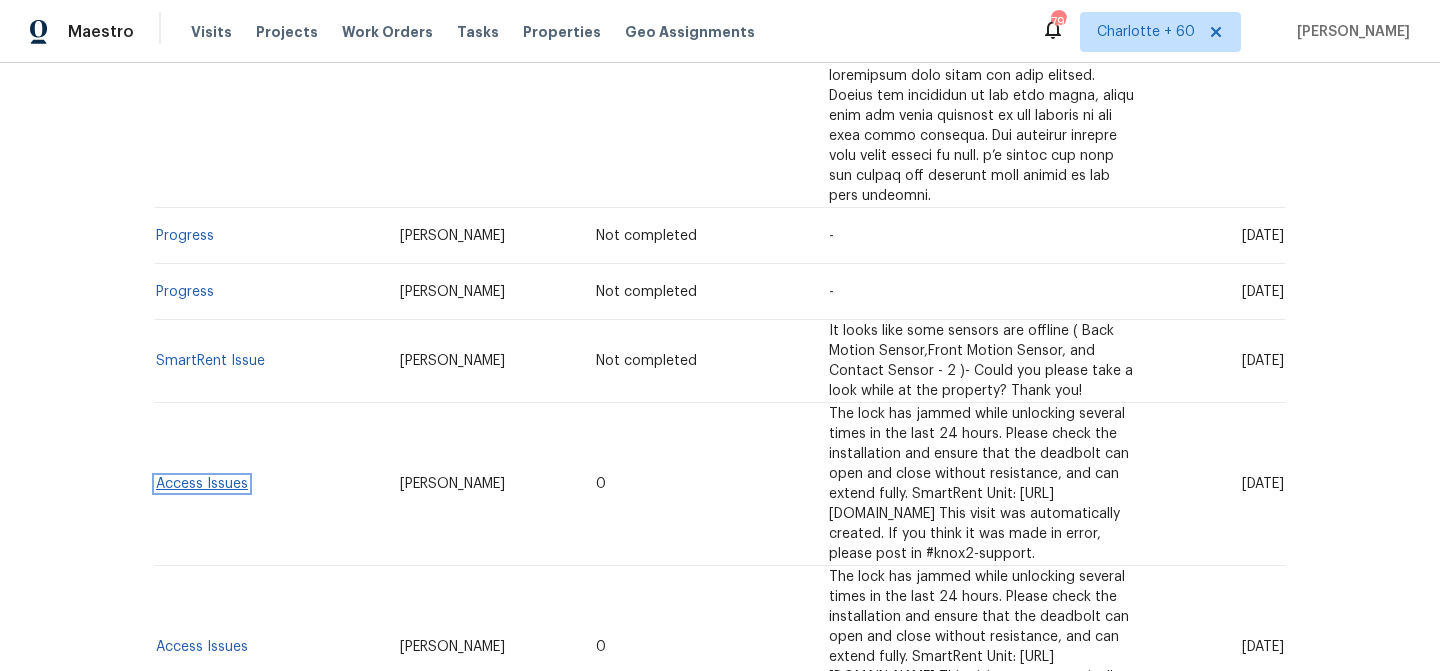 click on "Access Issues" at bounding box center [202, 484] 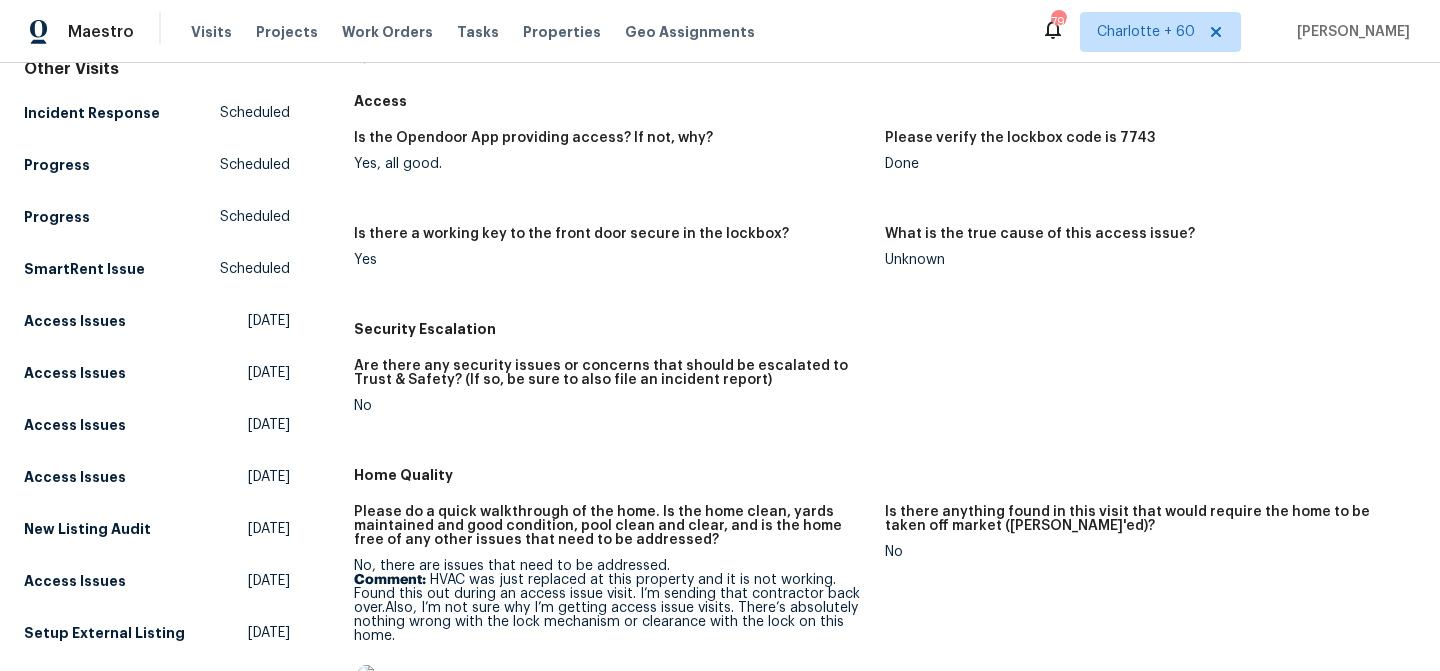 scroll, scrollTop: 633, scrollLeft: 0, axis: vertical 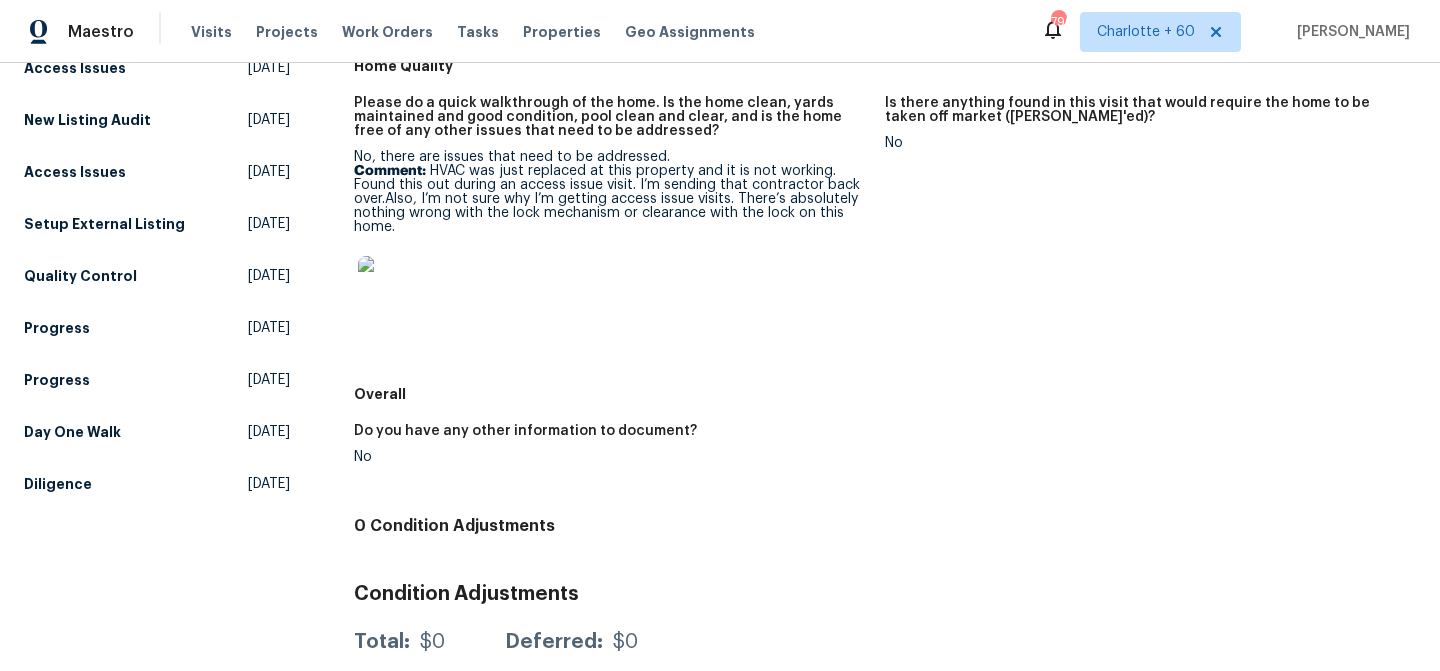 click at bounding box center [390, 288] 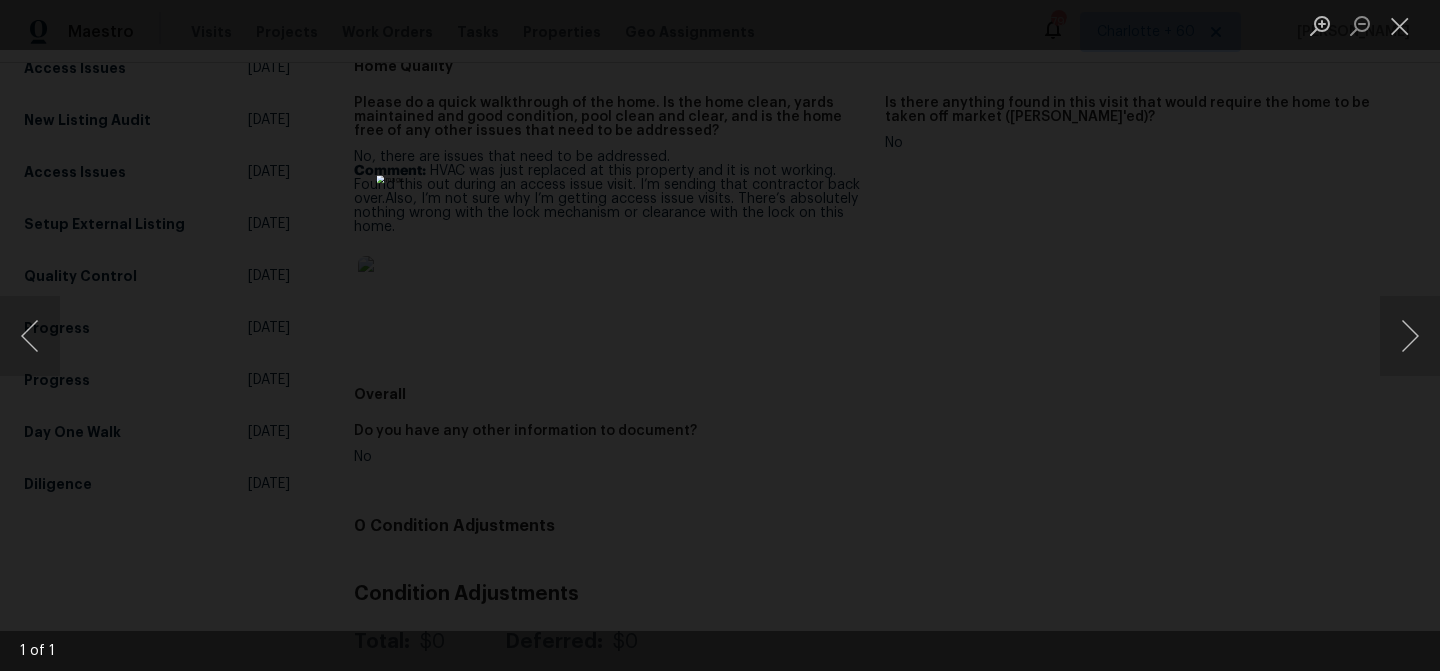 click at bounding box center [720, 335] 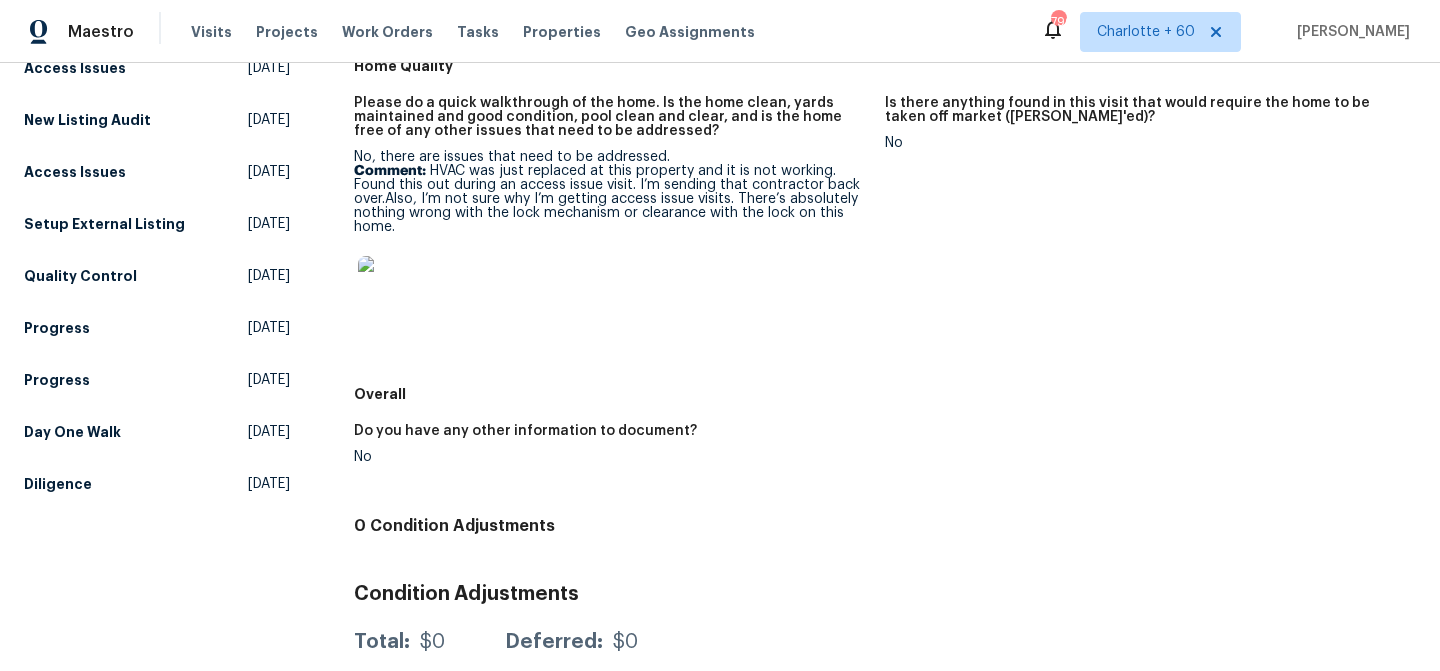 scroll, scrollTop: 0, scrollLeft: 0, axis: both 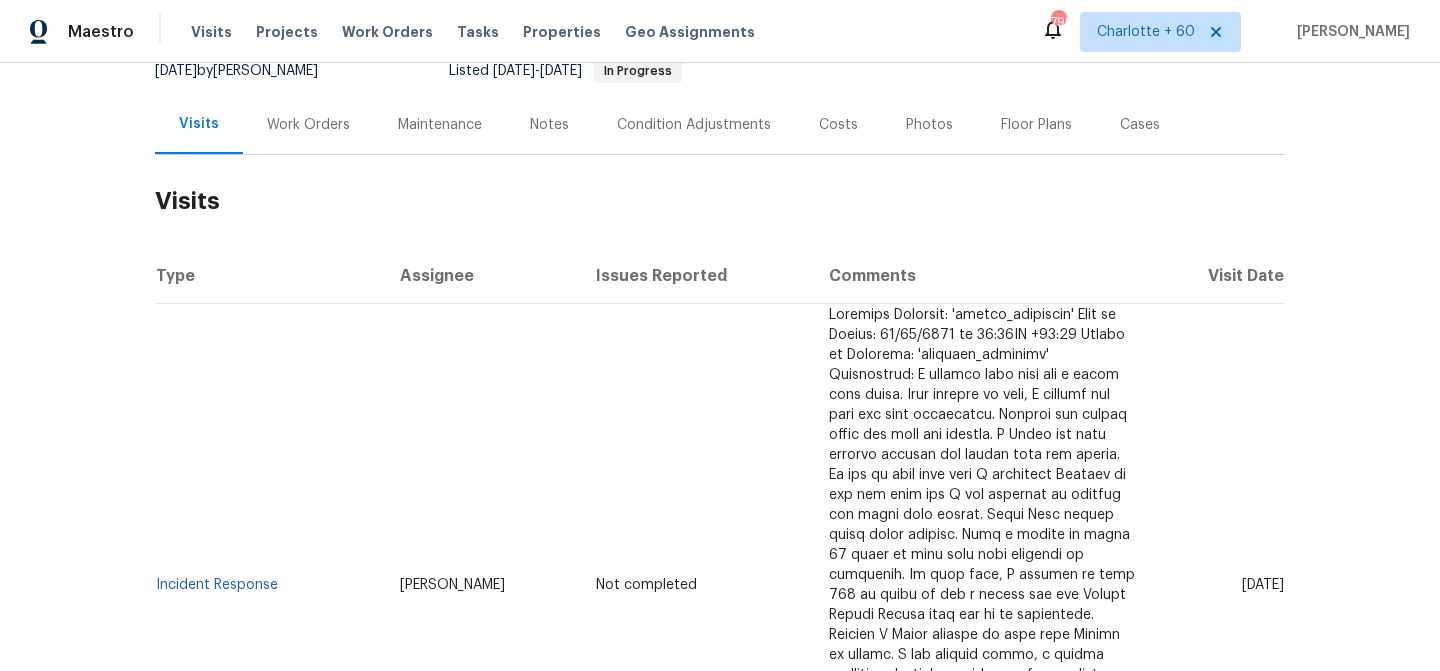 click on "Maintenance" at bounding box center [440, 124] 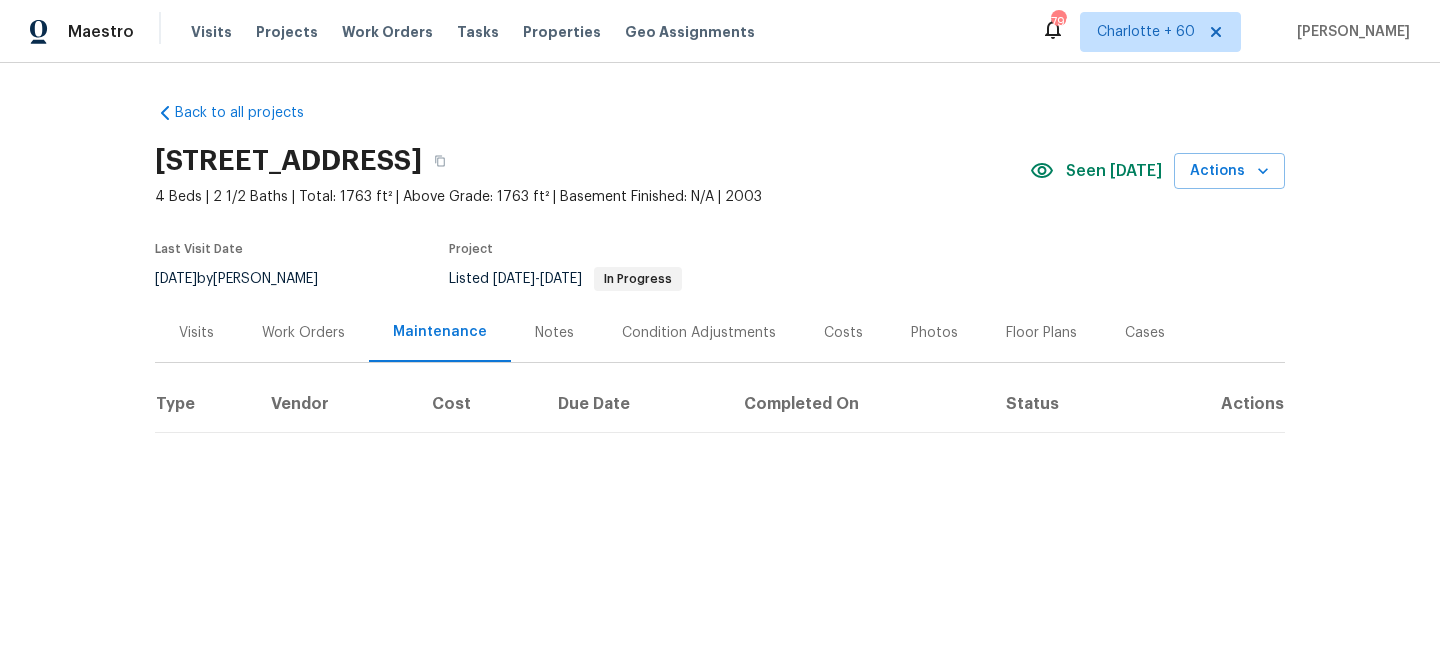 scroll, scrollTop: 0, scrollLeft: 0, axis: both 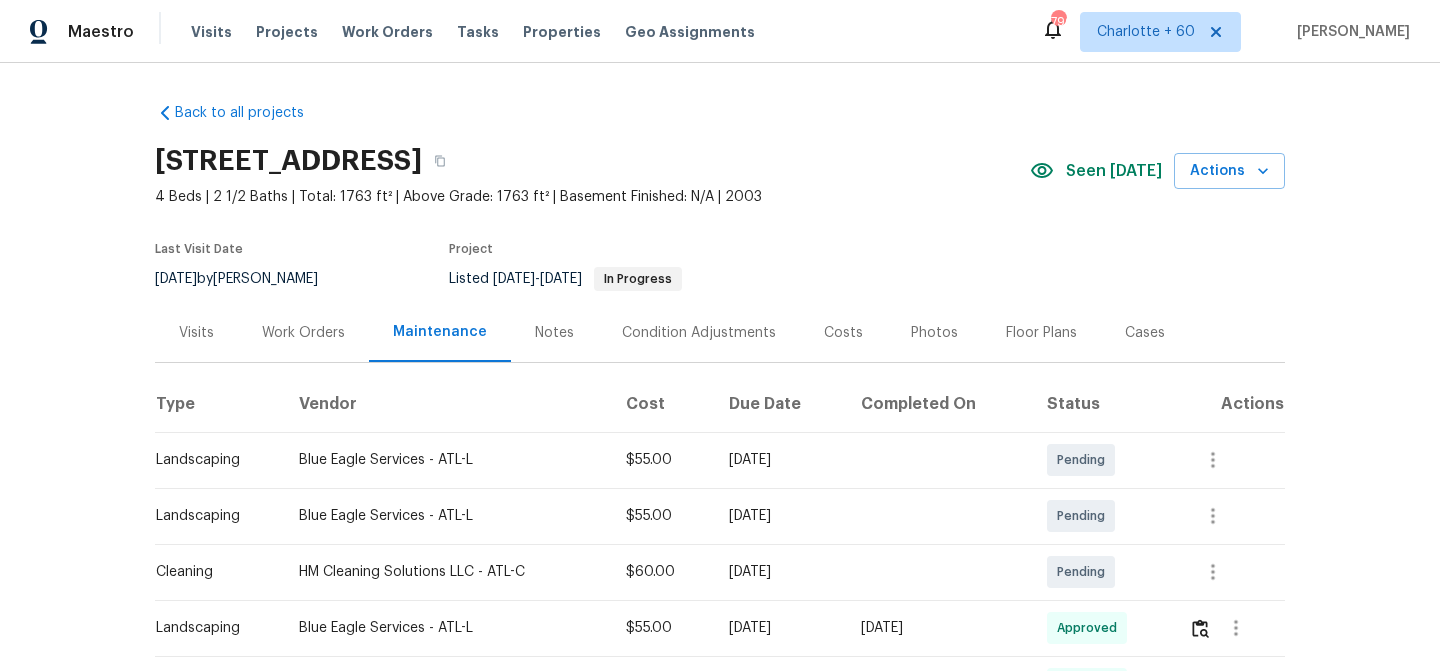 click on "Notes" at bounding box center [554, 333] 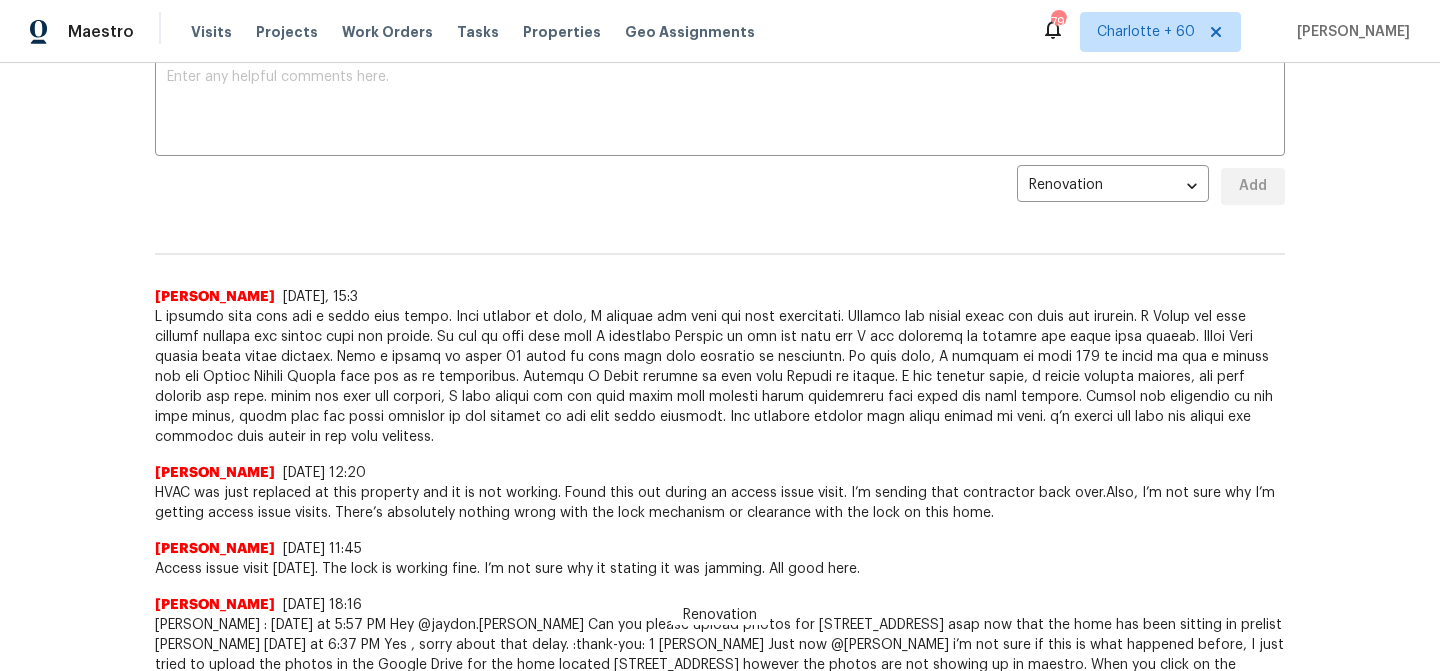 scroll, scrollTop: 350, scrollLeft: 0, axis: vertical 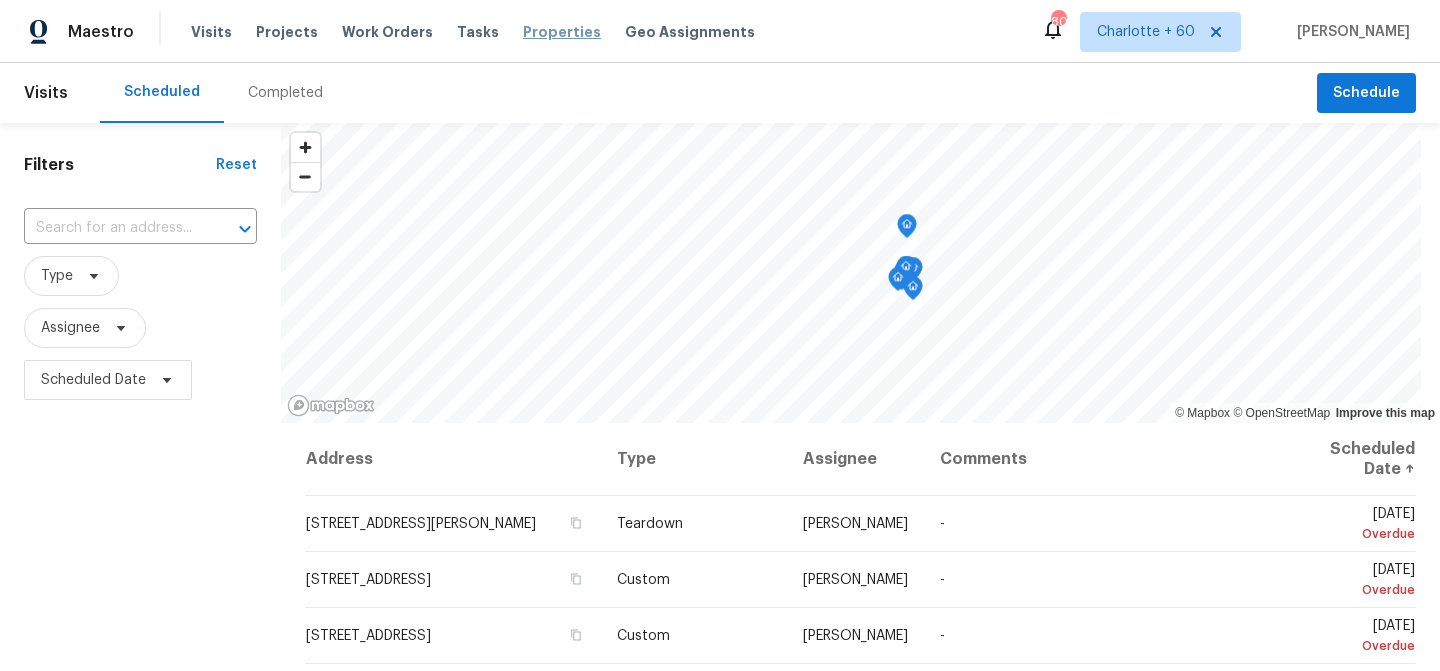click on "Properties" at bounding box center (562, 32) 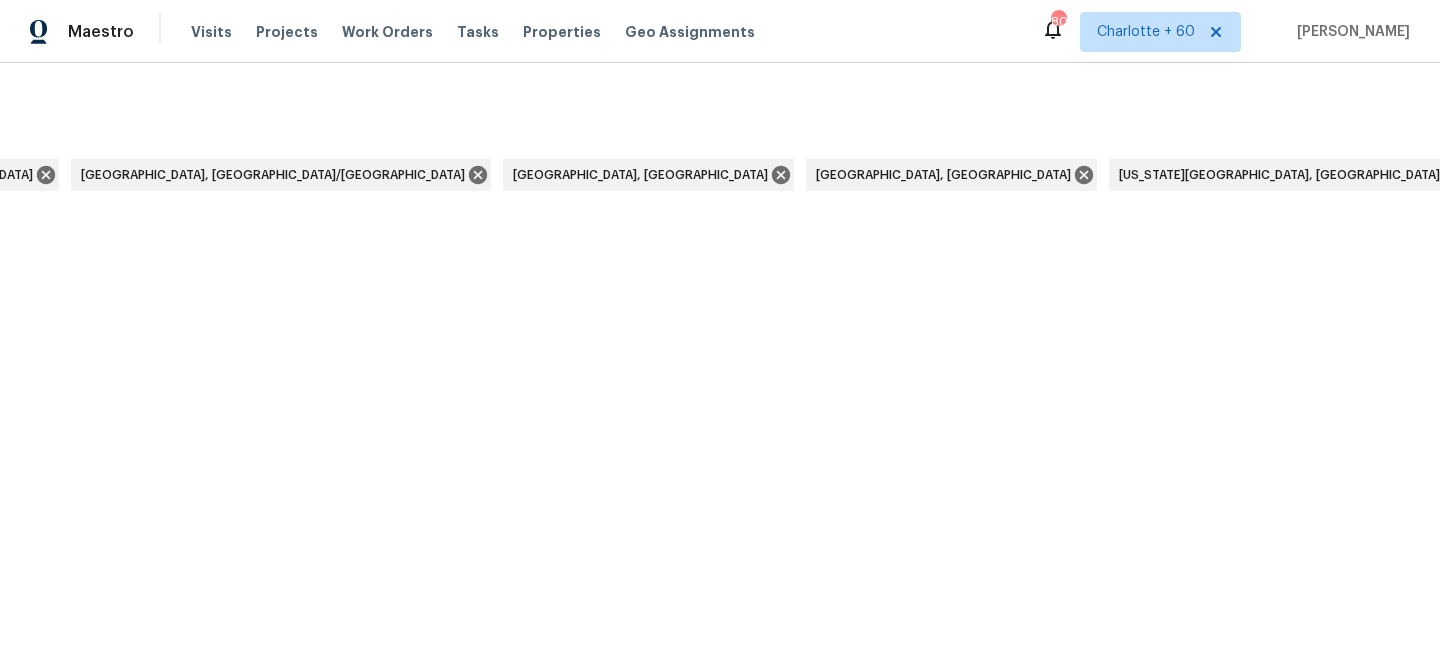 scroll, scrollTop: 0, scrollLeft: 6417, axis: horizontal 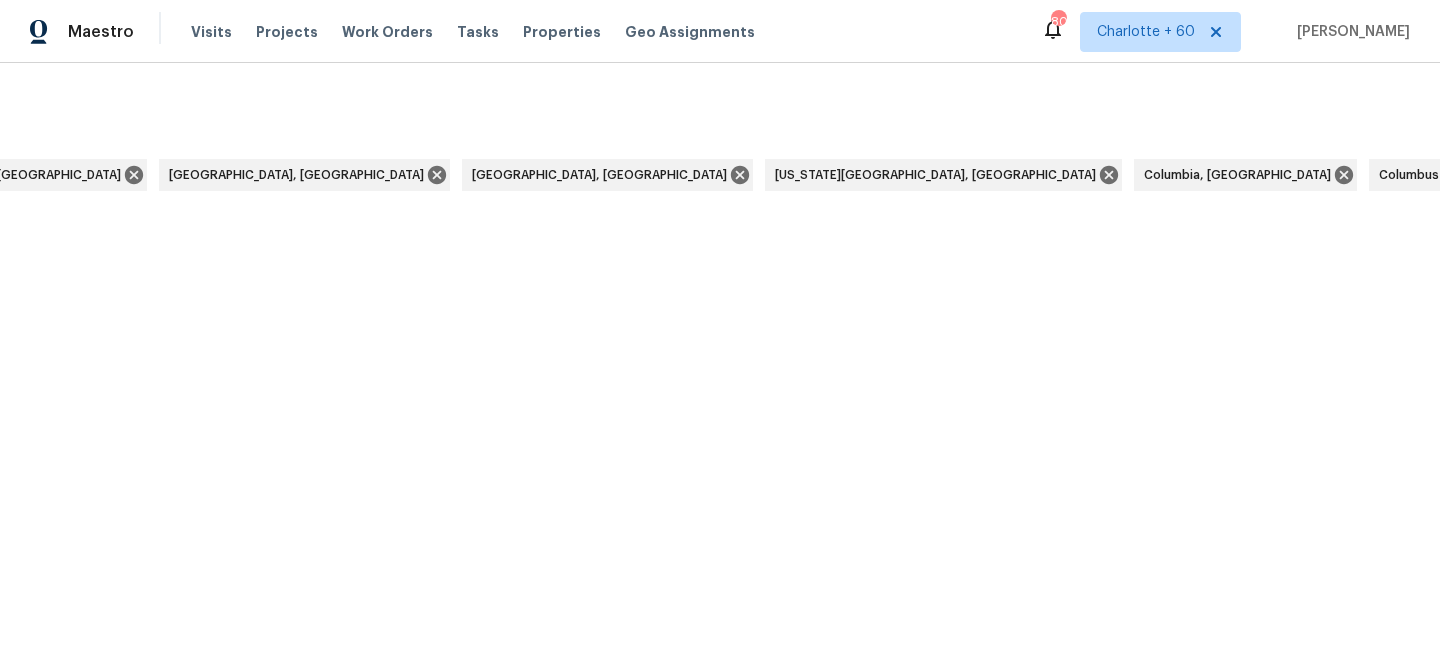 click on "Clear Filters" at bounding box center [8902, 189] 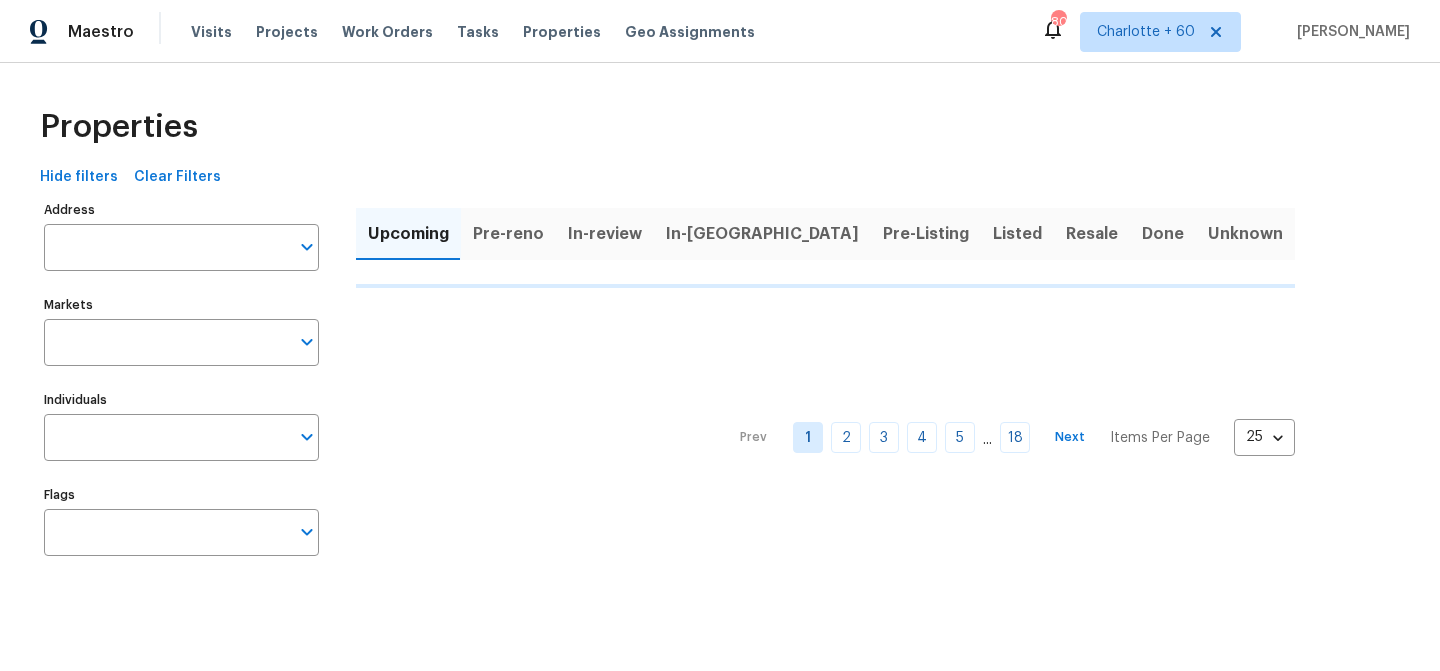 scroll, scrollTop: 0, scrollLeft: 0, axis: both 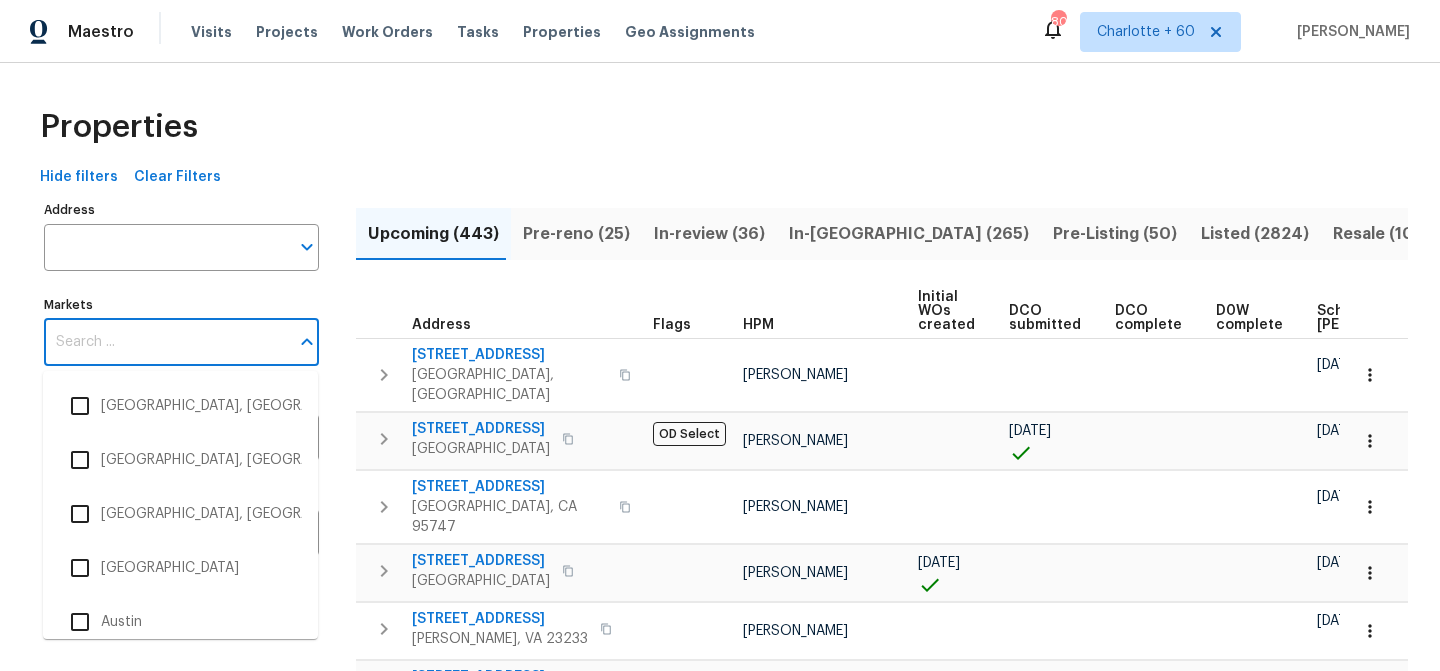 click on "Markets" at bounding box center (166, 342) 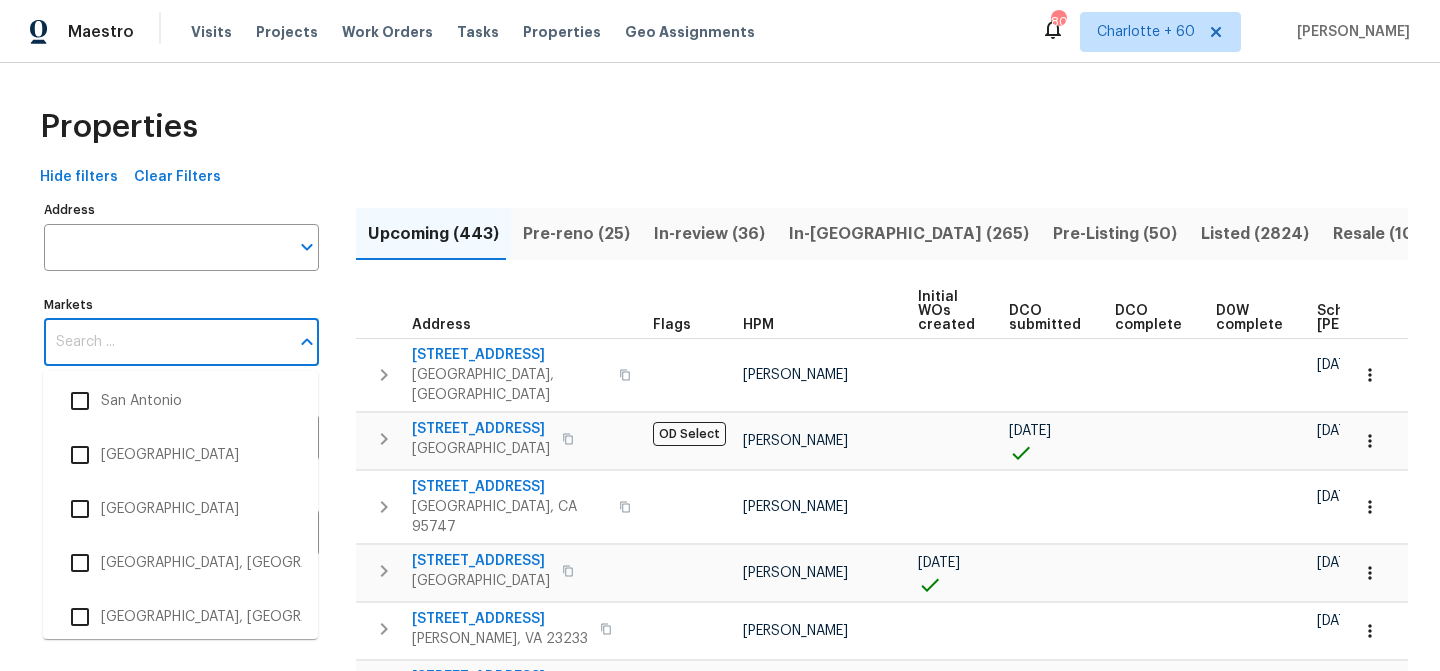 scroll, scrollTop: 4121, scrollLeft: 0, axis: vertical 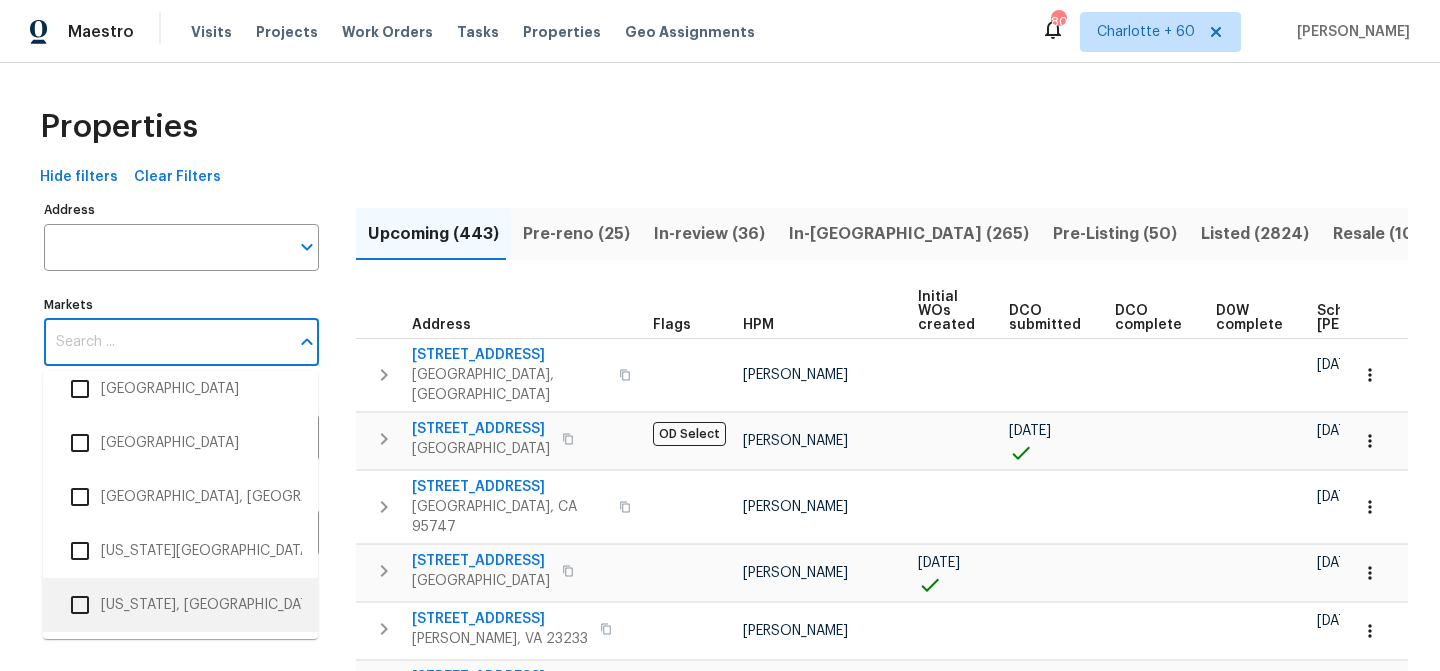 click on "[US_STATE], [GEOGRAPHIC_DATA]" at bounding box center [180, 605] 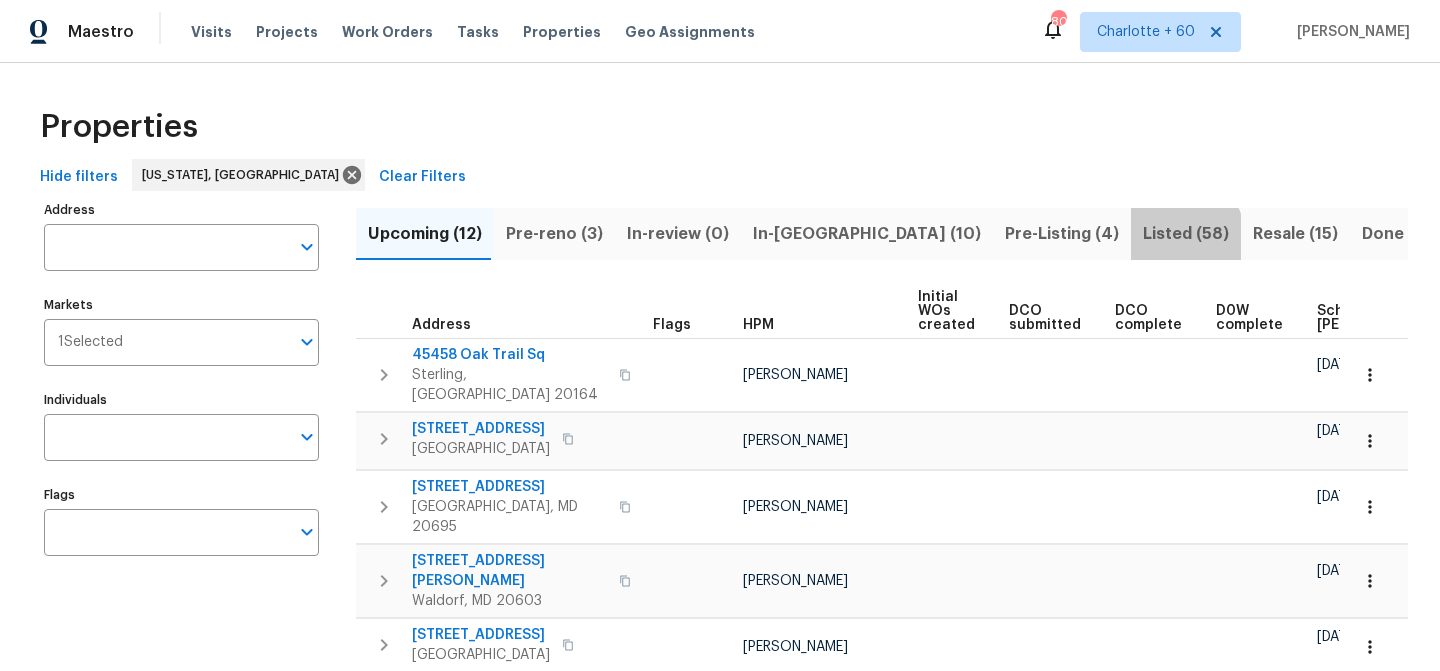 click on "Listed (58)" at bounding box center (1186, 234) 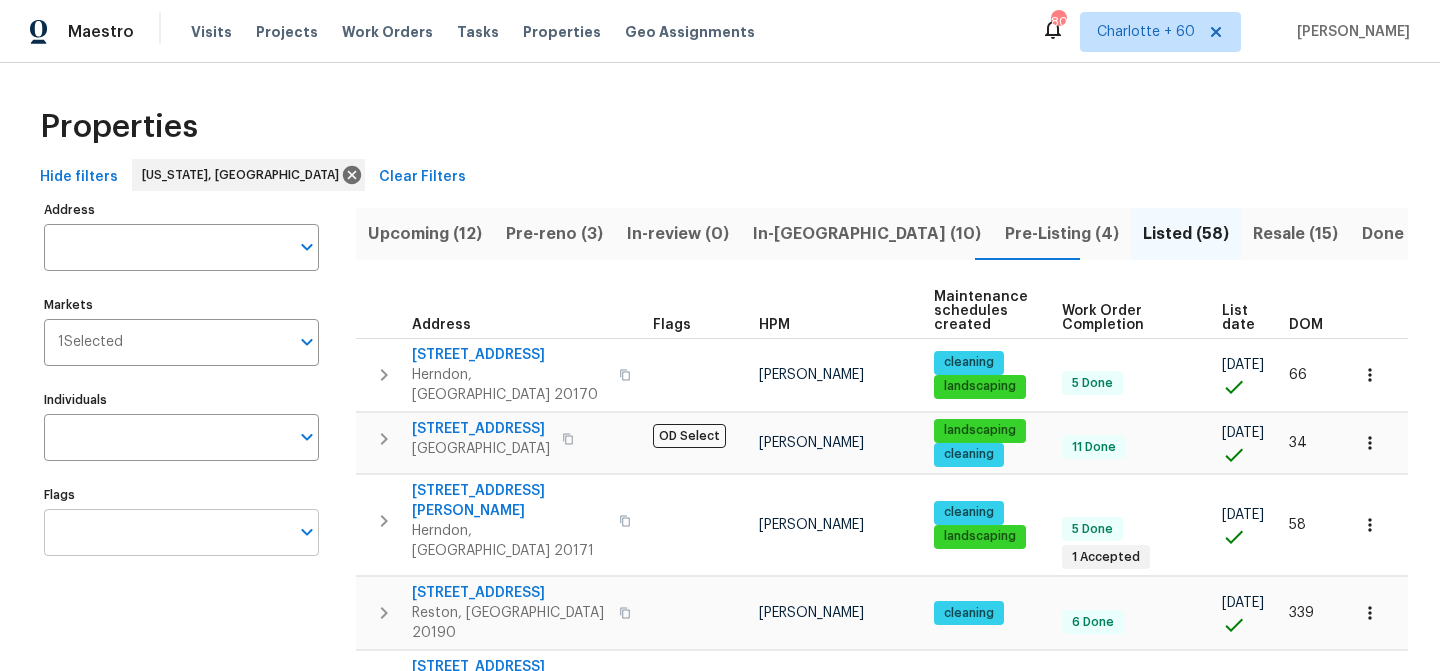 click on "Flags" at bounding box center (166, 532) 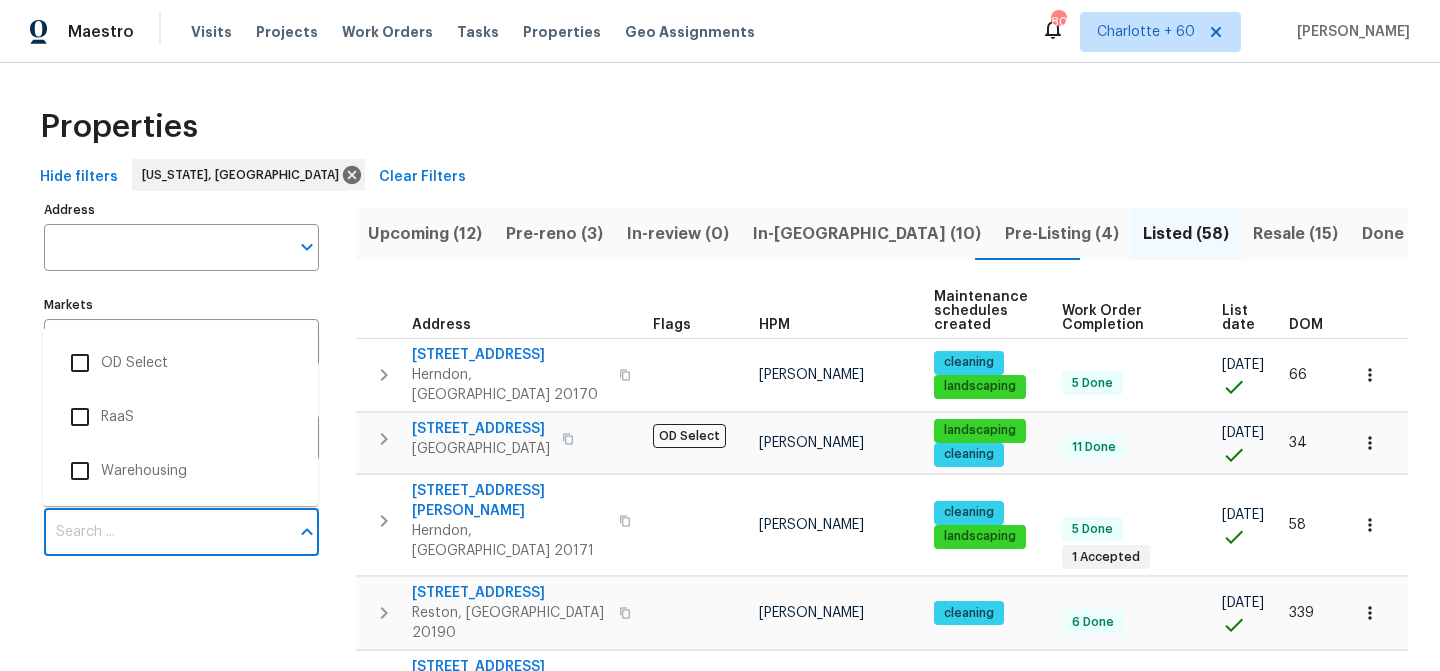 click on "Address Address Markets 1  Selected Markets Individuals Individuals Flags Flags" at bounding box center [194, 1244] 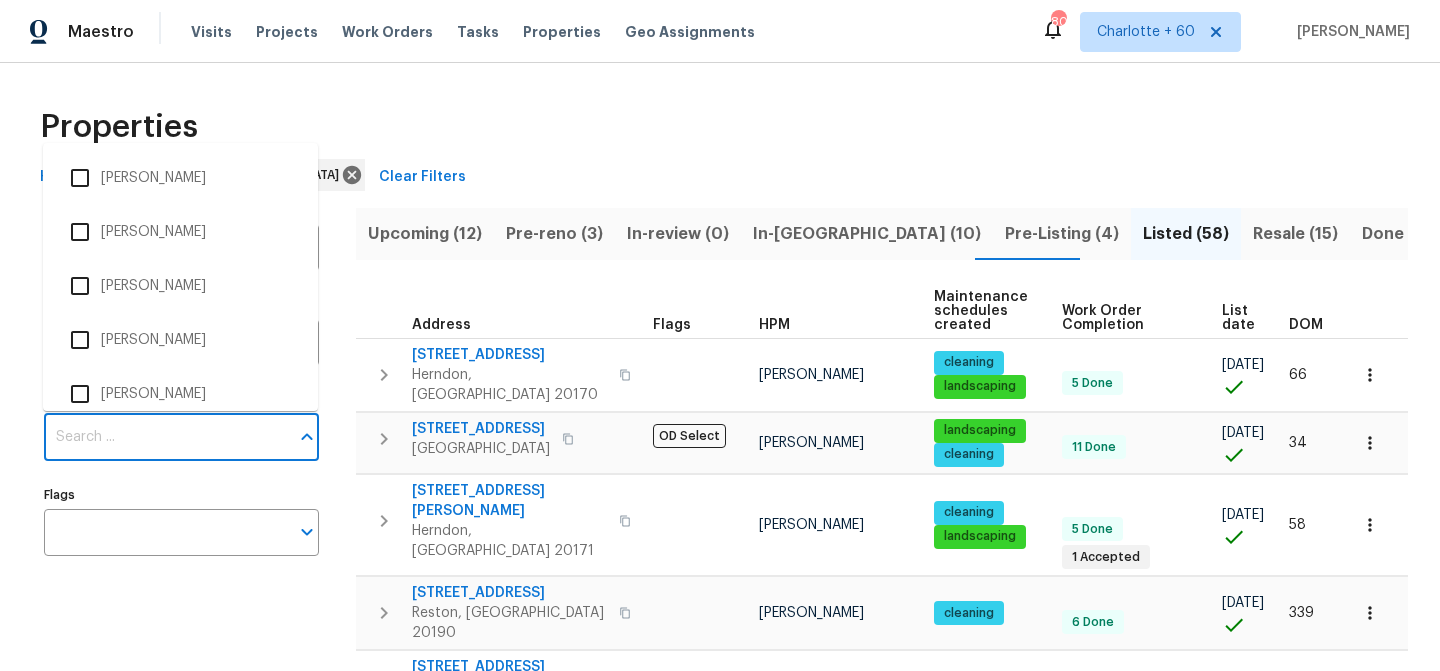click on "Individuals" at bounding box center [166, 437] 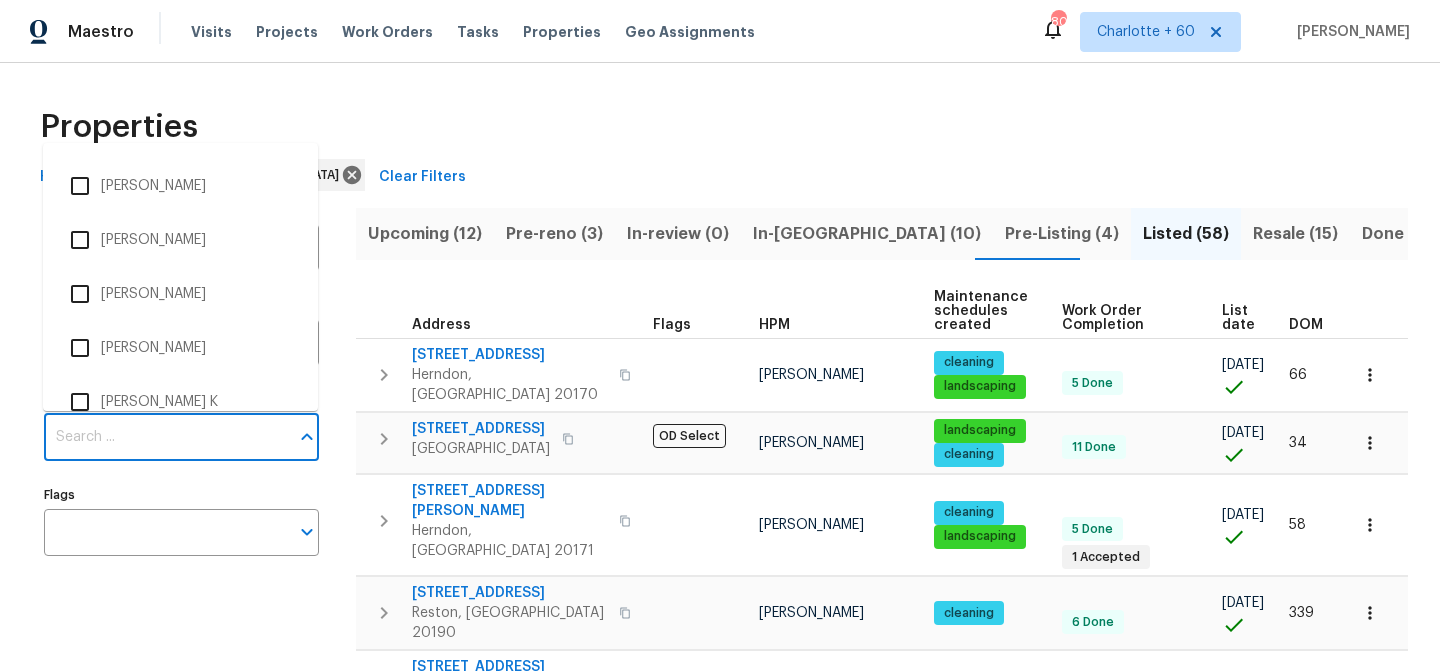scroll, scrollTop: 617, scrollLeft: 0, axis: vertical 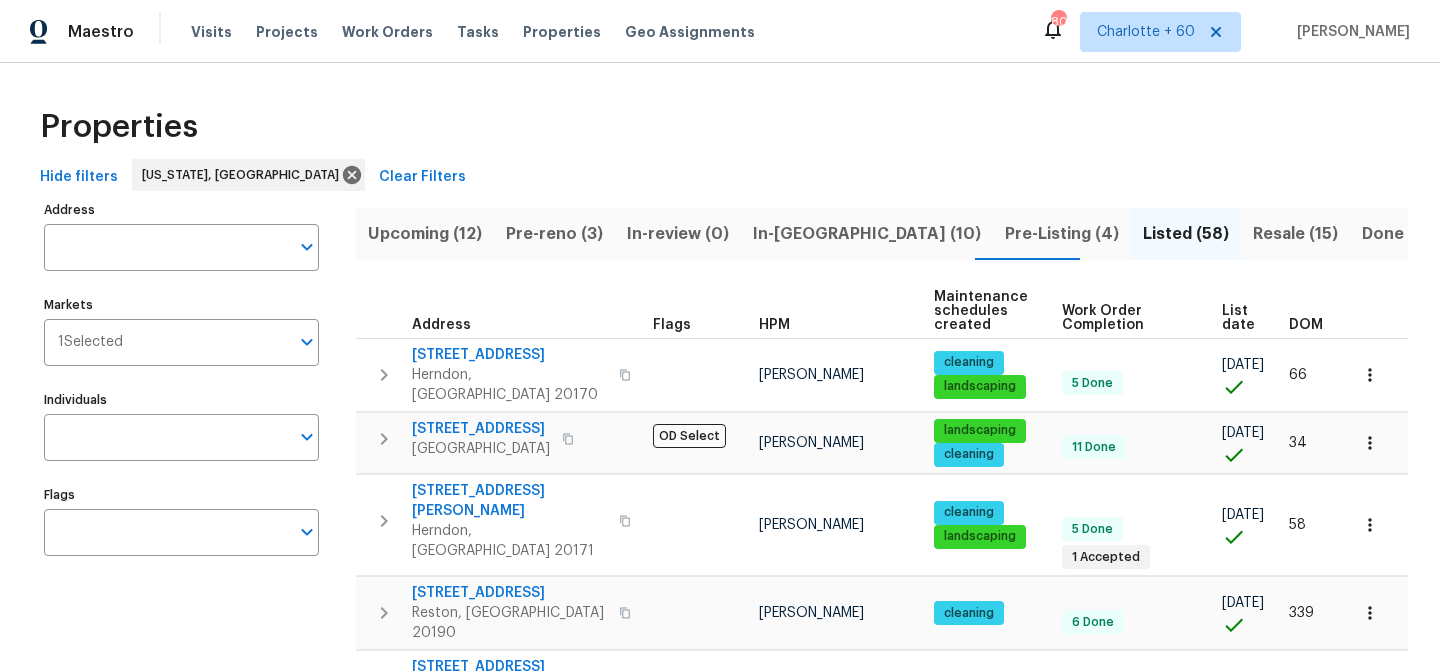 click on "Address Address Markets 1  Selected Markets Individuals Individuals Flags Flags" at bounding box center [194, 1244] 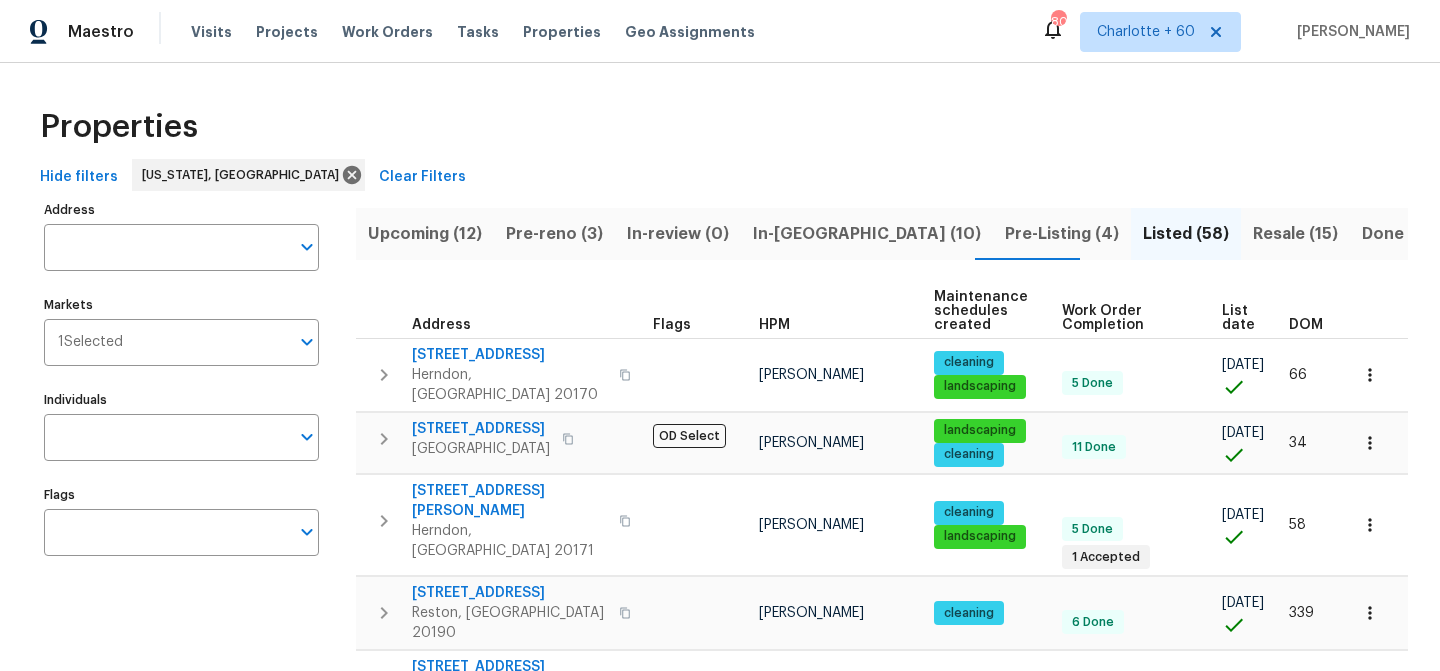 scroll, scrollTop: 0, scrollLeft: 9, axis: horizontal 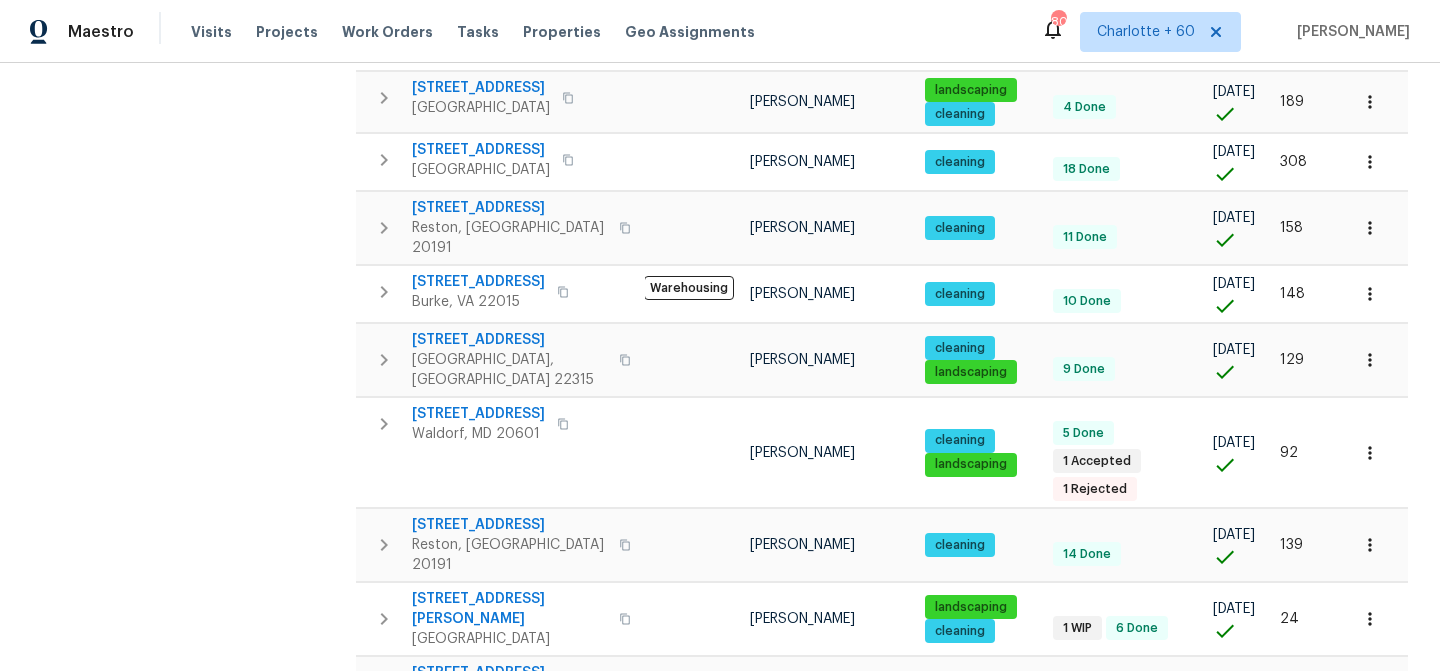 click on "Maestro Visits Projects Work Orders Tasks Properties Geo Assignments 803 [GEOGRAPHIC_DATA] + 60 [PERSON_NAME] Properties Hide filters [US_STATE][GEOGRAPHIC_DATA] Clear Filters Address Address Markets 1  Selected Markets Individuals Individuals Flags Flags Upcoming (12) Pre-reno (3) In-review (0) In-reno (10) Pre-Listing (4) Listed (58) Resale (15) Done (350) Unknown (0) Address Flags HPM Maintenance schedules created Work Order Completion List date DOM [STREET_ADDRESS] [PERSON_NAME] cleaning landscaping 5 Done [DATE] 66 [STREET_ADDRESS] OD Select [PERSON_NAME] landscaping cleaning 11 Done [DATE] 34 3252 [PERSON_NAME] Ct [GEOGRAPHIC_DATA], [GEOGRAPHIC_DATA] 20171 [PERSON_NAME] cleaning landscaping 5 Done 1 Accepted [DATE] 58 11204 [GEOGRAPHIC_DATA] Sq Apt 206 Reston, [GEOGRAPHIC_DATA] 20190 [PERSON_NAME] cleaning 6 Done [DATE] 339 [STREET_ADDRESS] [PERSON_NAME] cleaning 8 Done [DATE] 94 [STREET_ADDRESS][PERSON_NAME][PERSON_NAME] [PERSON_NAME] landscaping cleaning 2 Done 2 Accepted [DATE]" at bounding box center [720, 335] 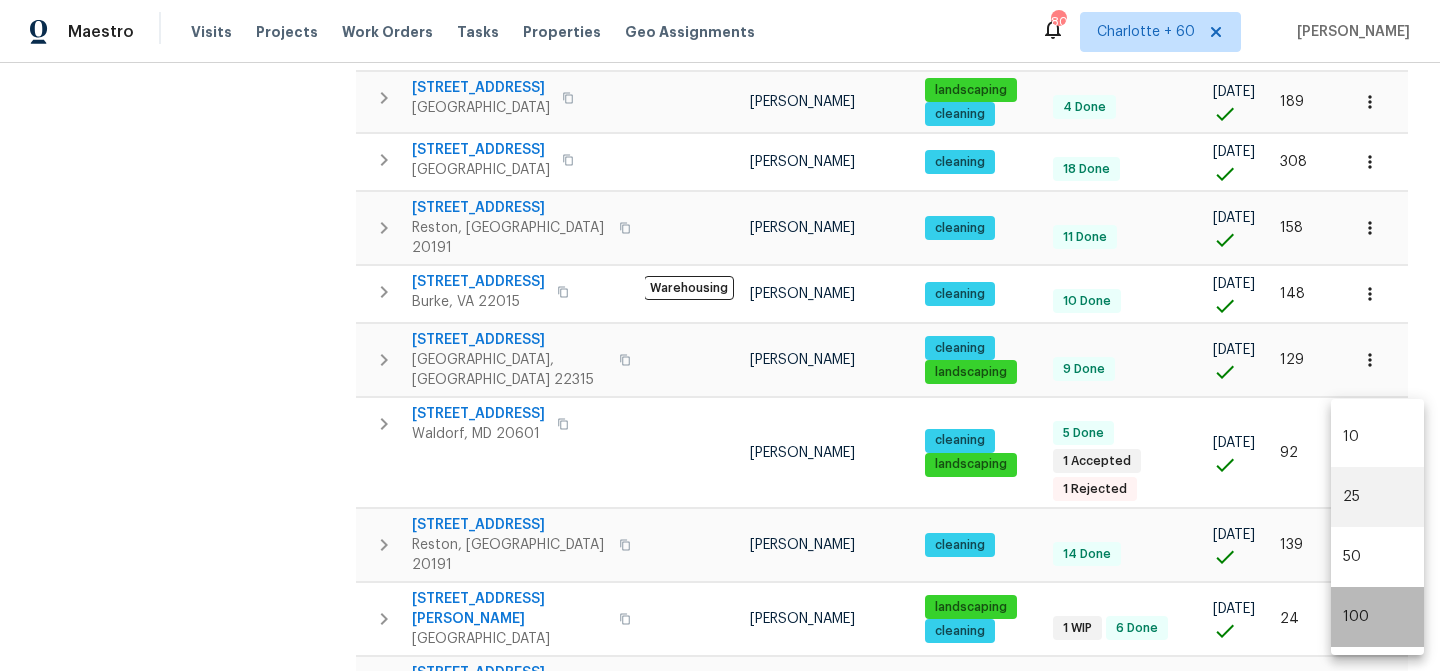 click on "100" at bounding box center (1377, 617) 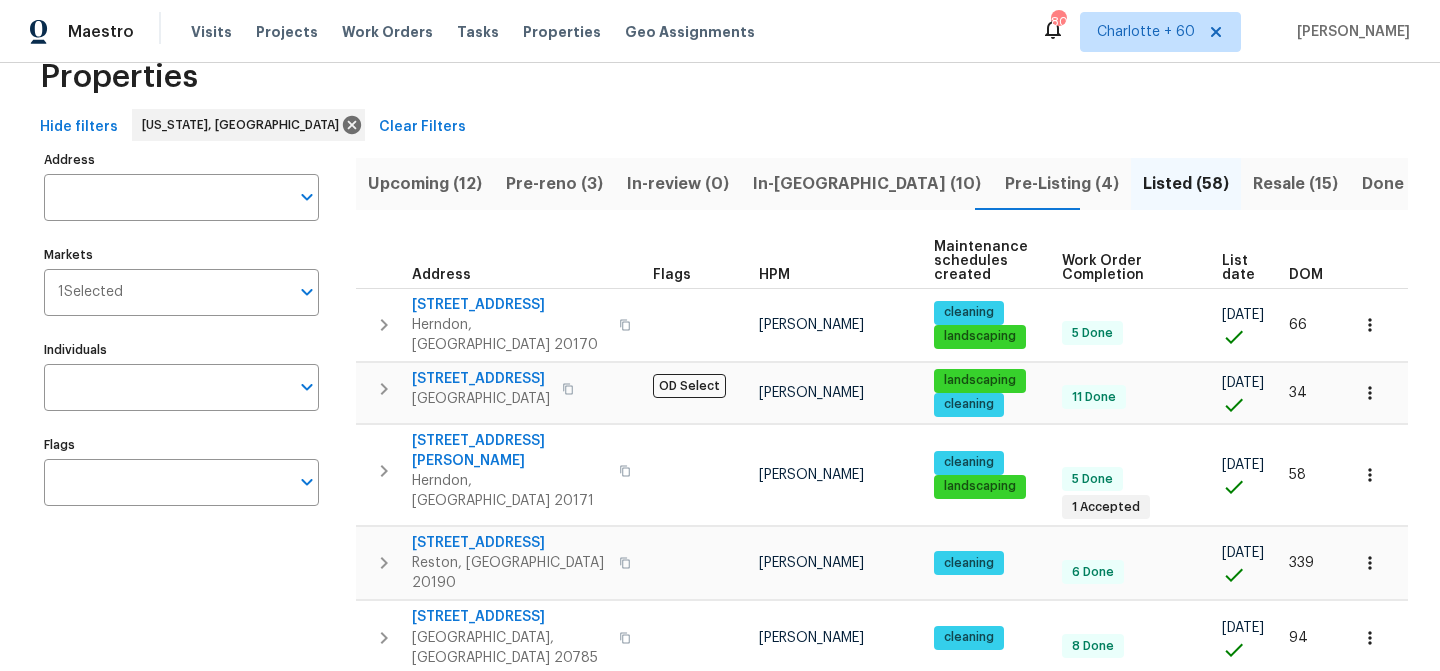 scroll, scrollTop: 54, scrollLeft: 0, axis: vertical 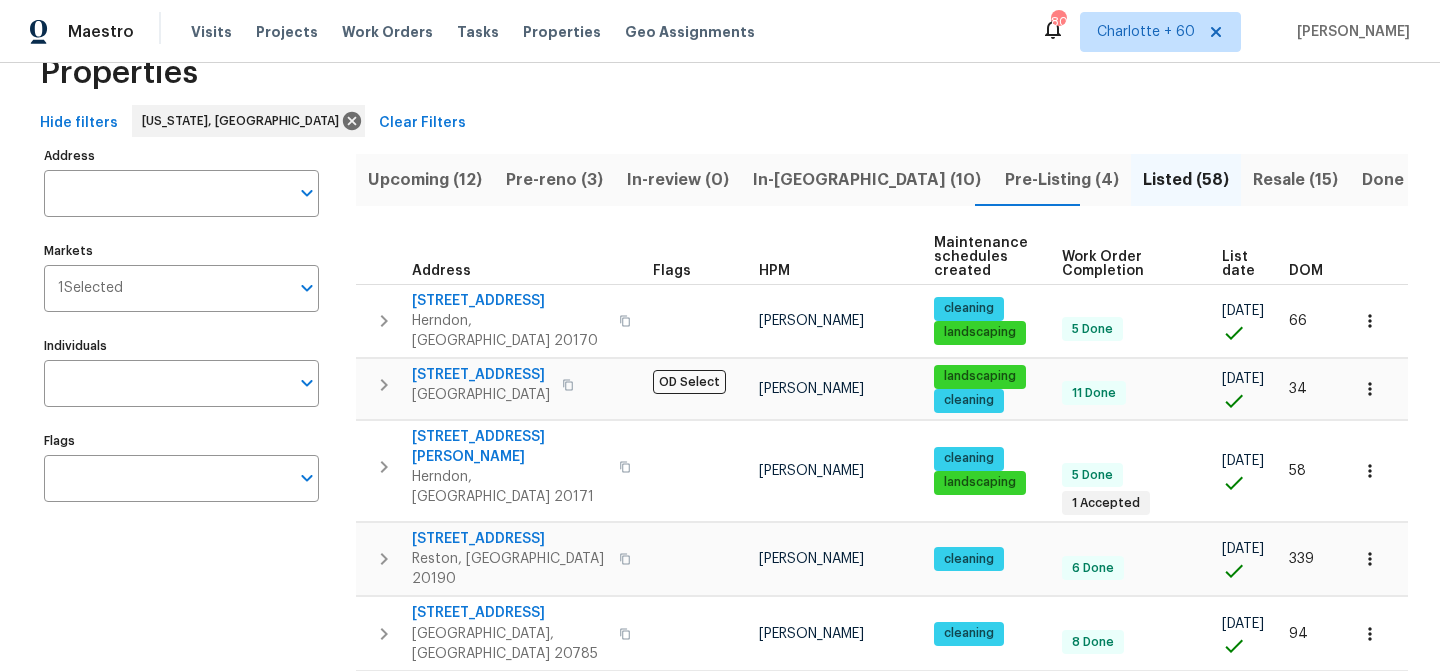 click on "Upcoming (12)" at bounding box center (425, 180) 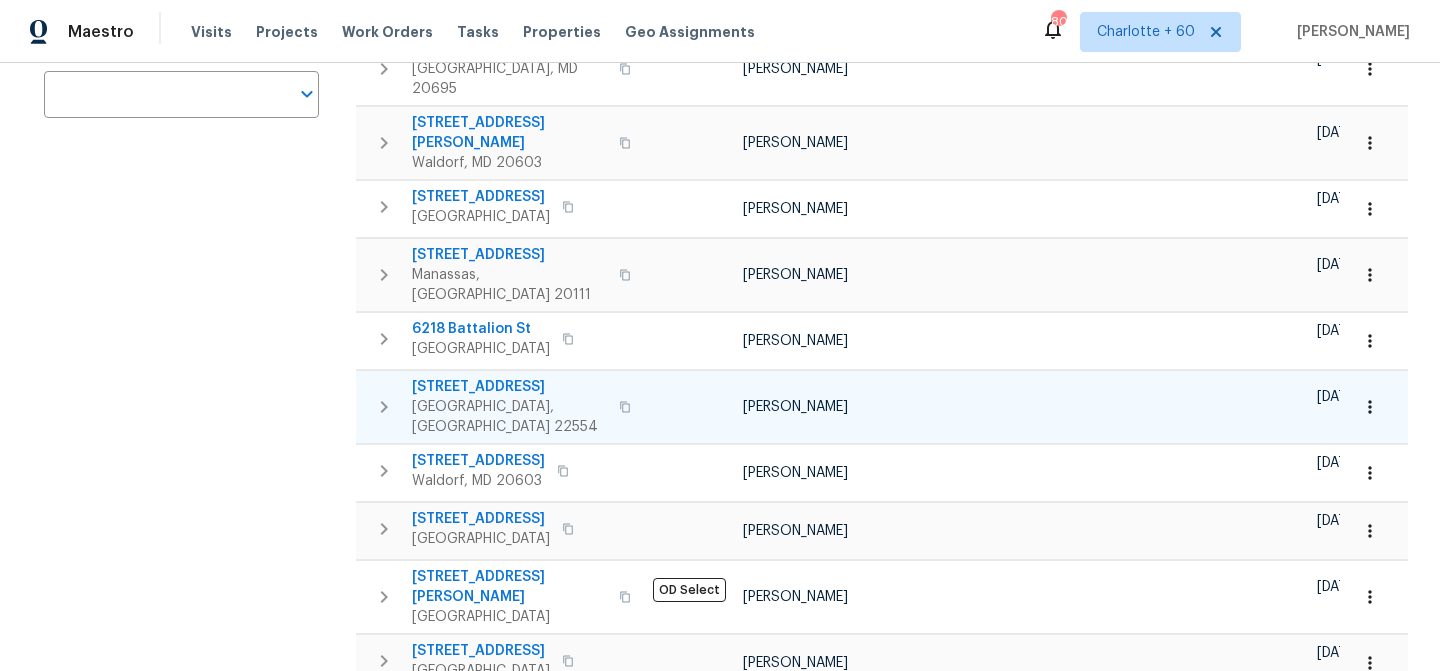scroll, scrollTop: 0, scrollLeft: 0, axis: both 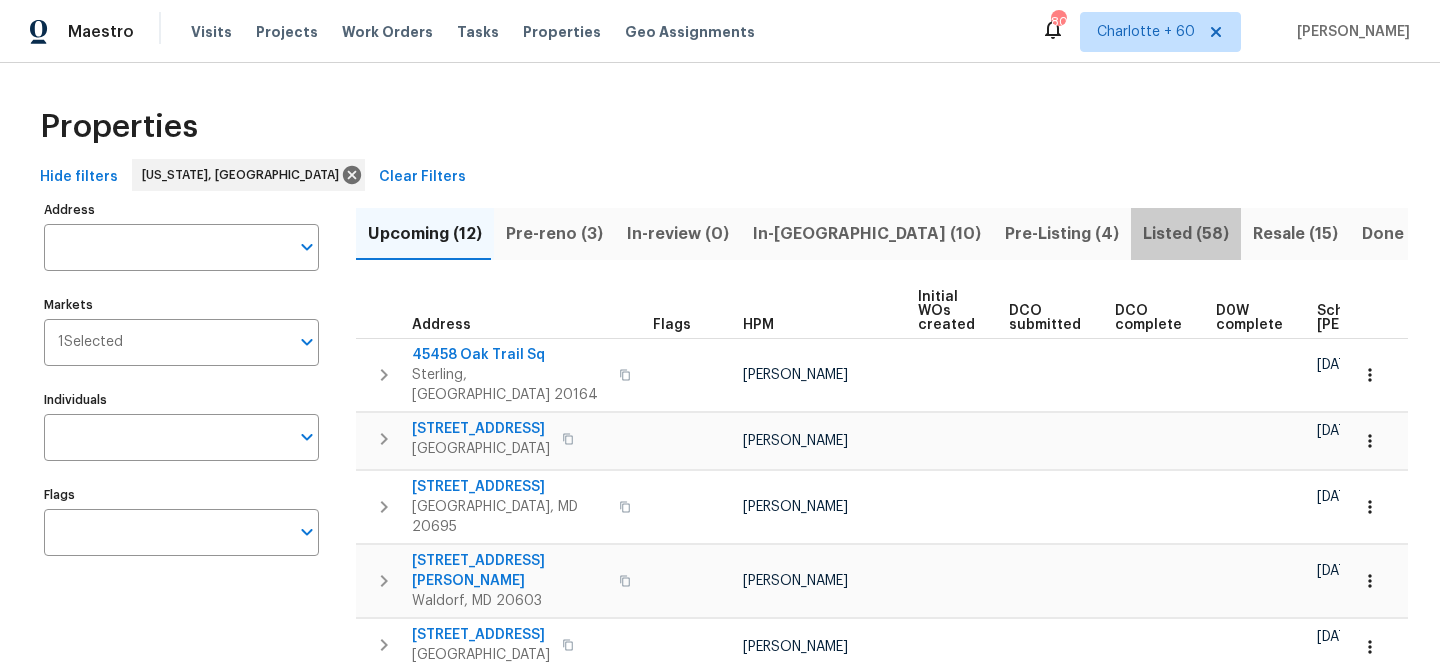 click on "Listed (58)" at bounding box center (1186, 234) 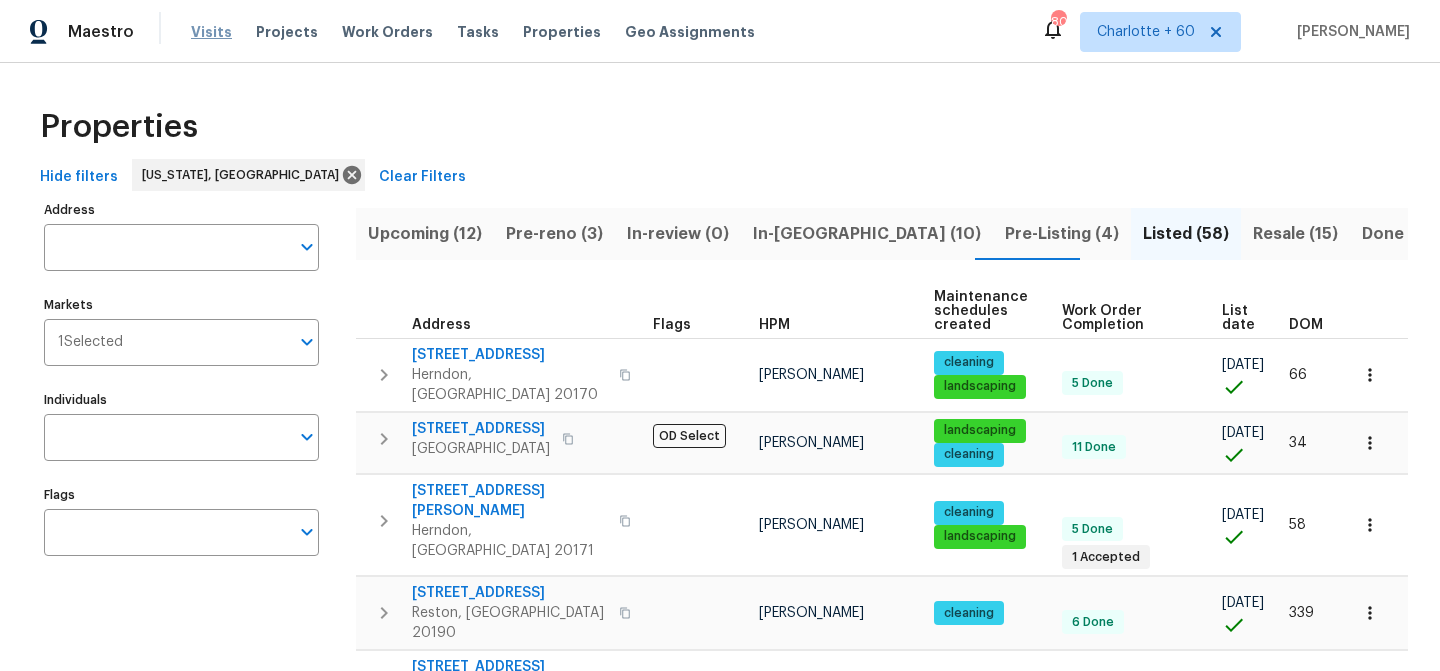 click on "Visits" at bounding box center [211, 32] 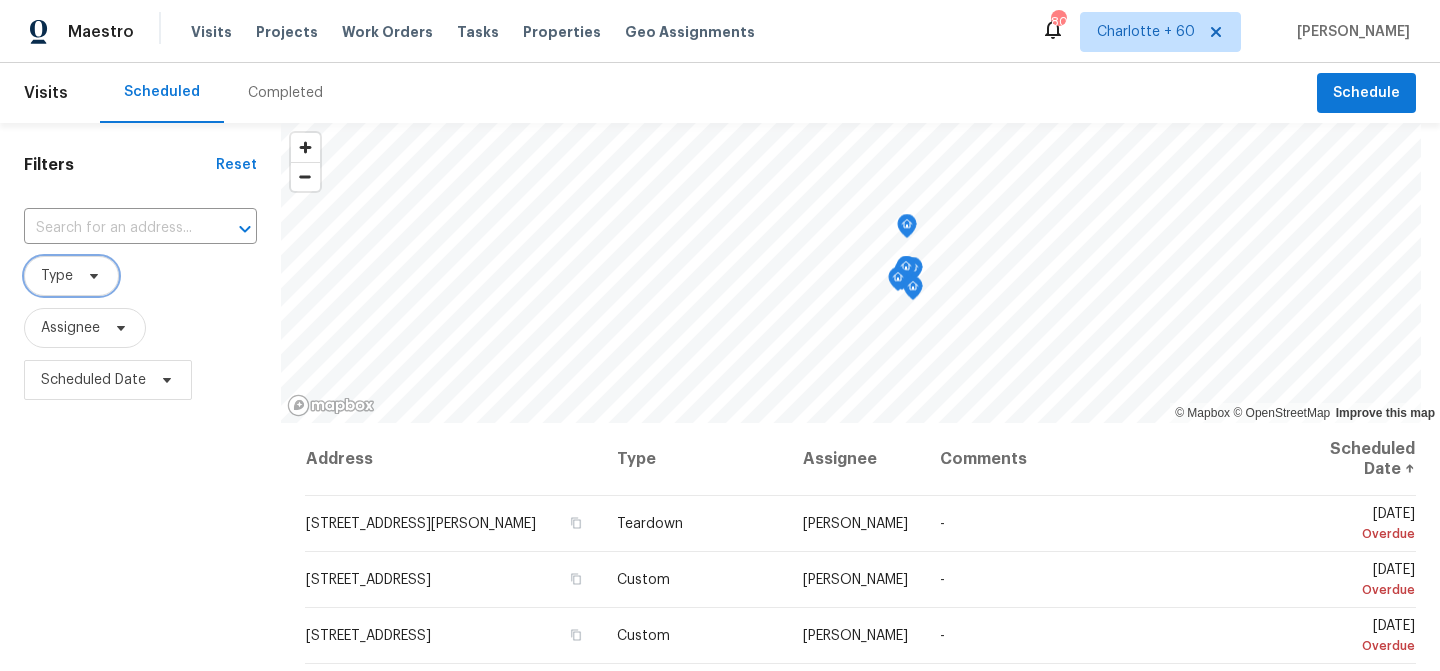 click 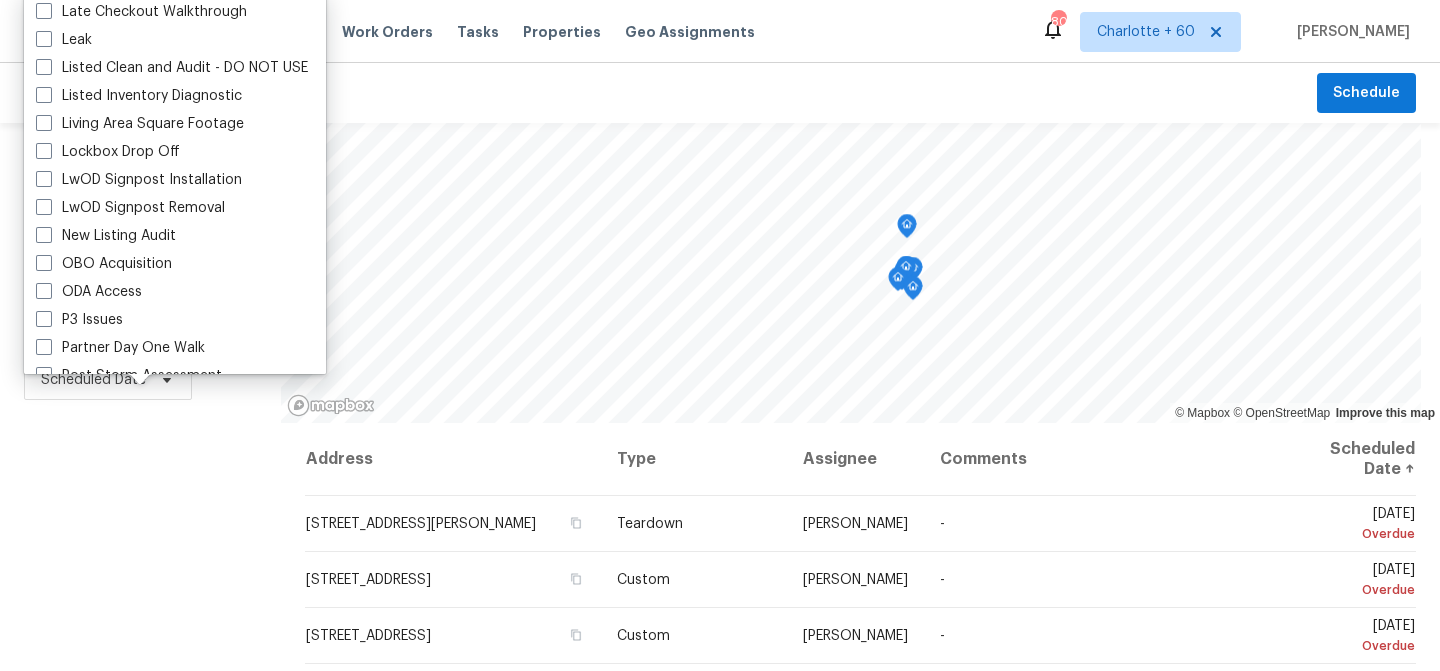 scroll, scrollTop: 1389, scrollLeft: 0, axis: vertical 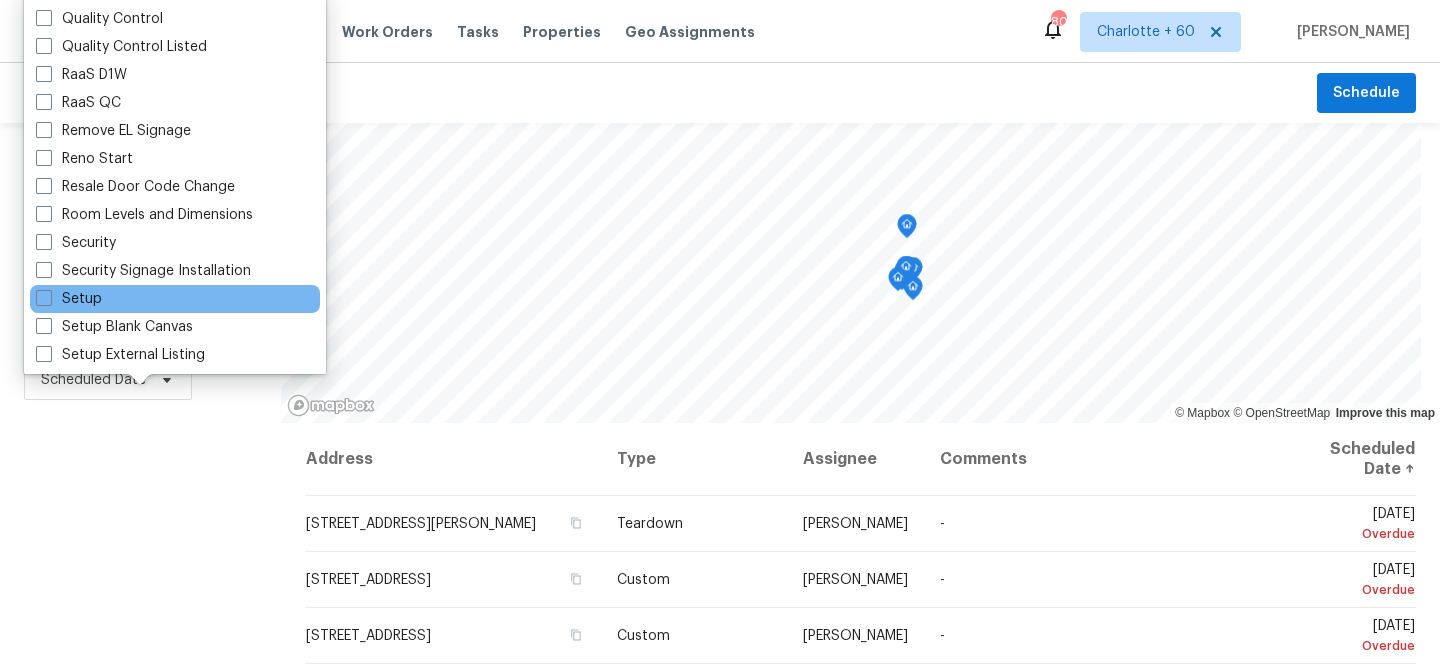 click on "Setup" at bounding box center (175, 299) 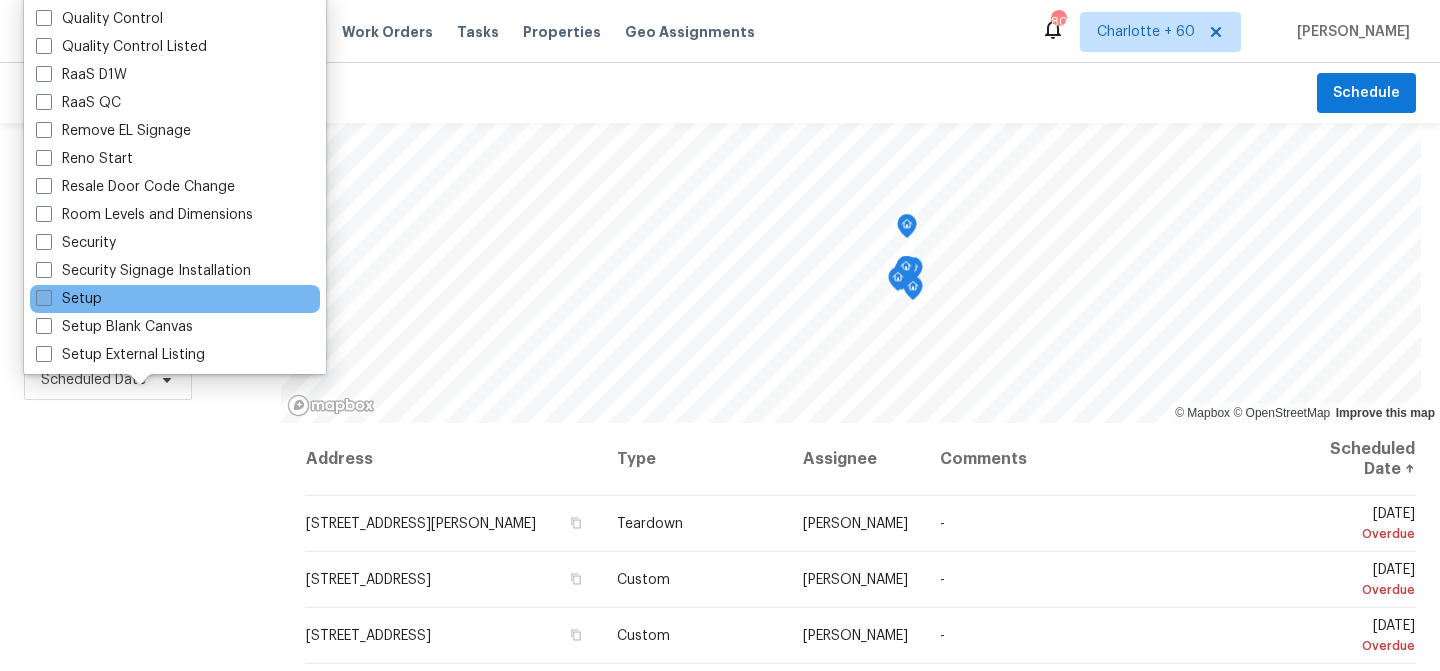 click on "Setup" at bounding box center (69, 299) 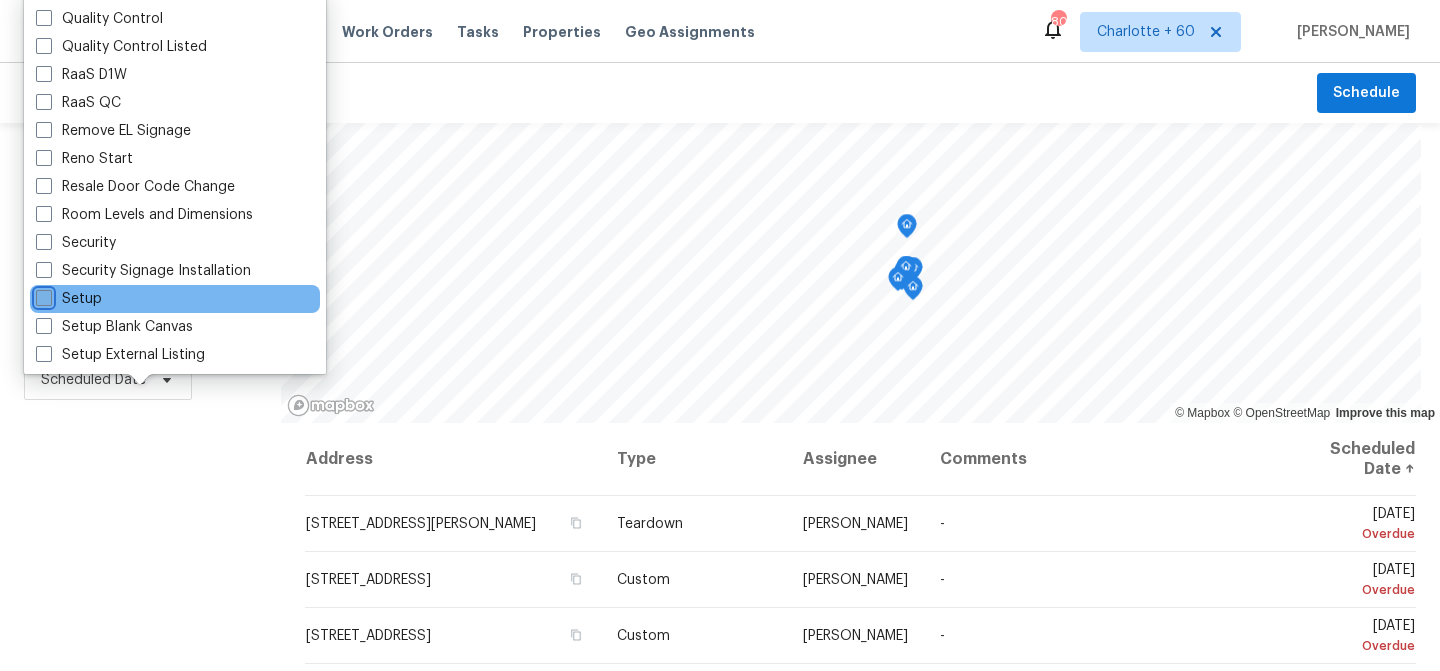 click on "Setup" at bounding box center [42, 295] 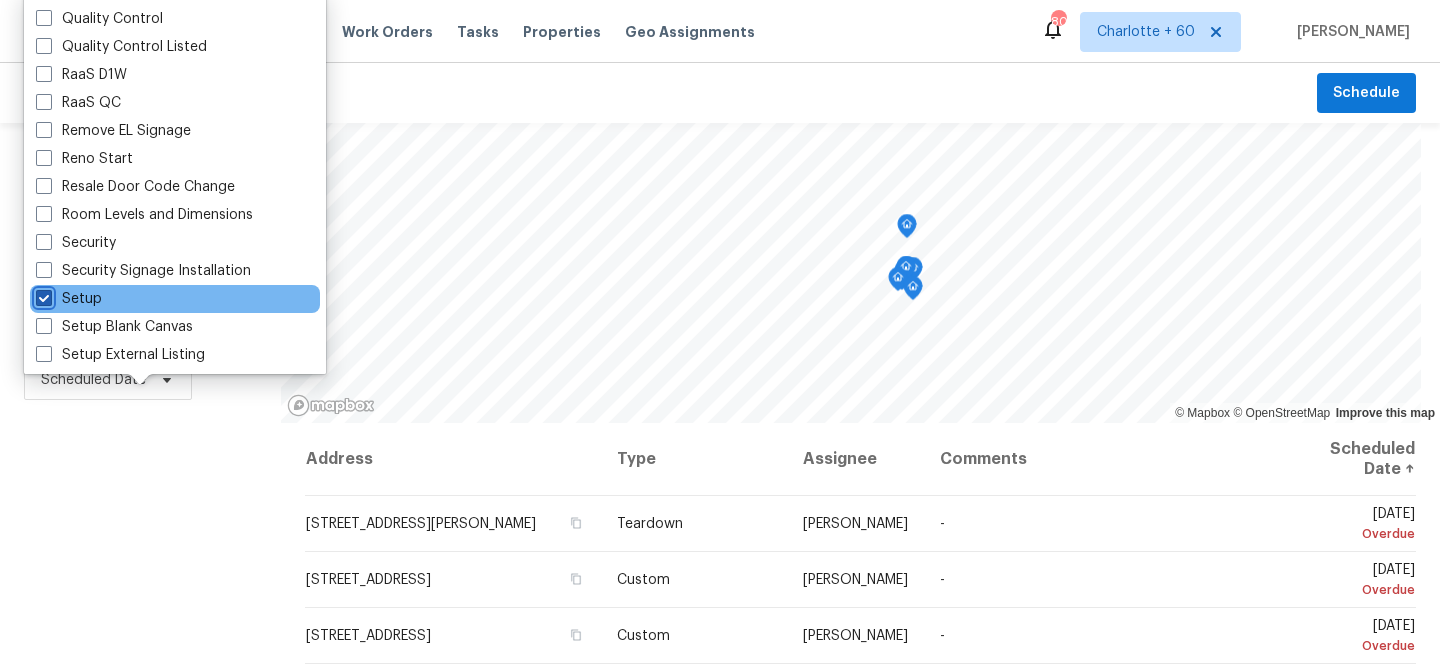 checkbox on "true" 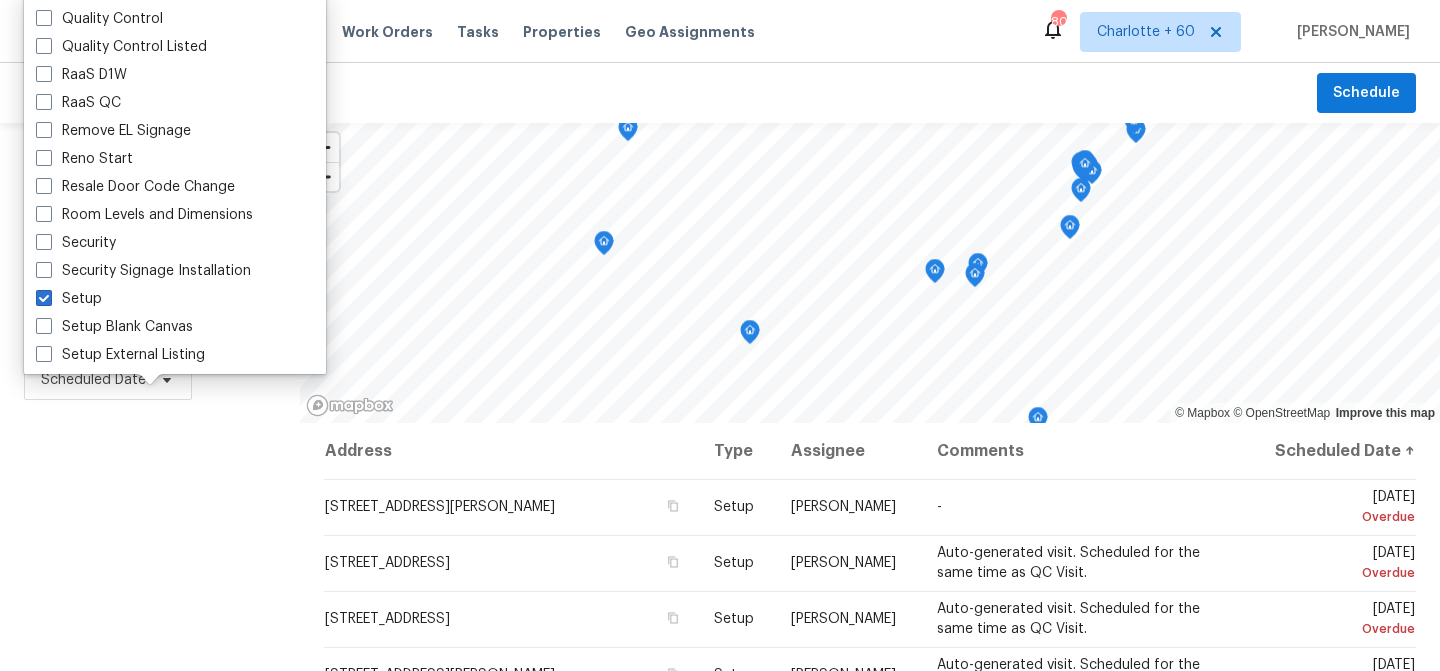 click on "Filters Reset ​ Setup Assignee Scheduled Date" at bounding box center [150, 541] 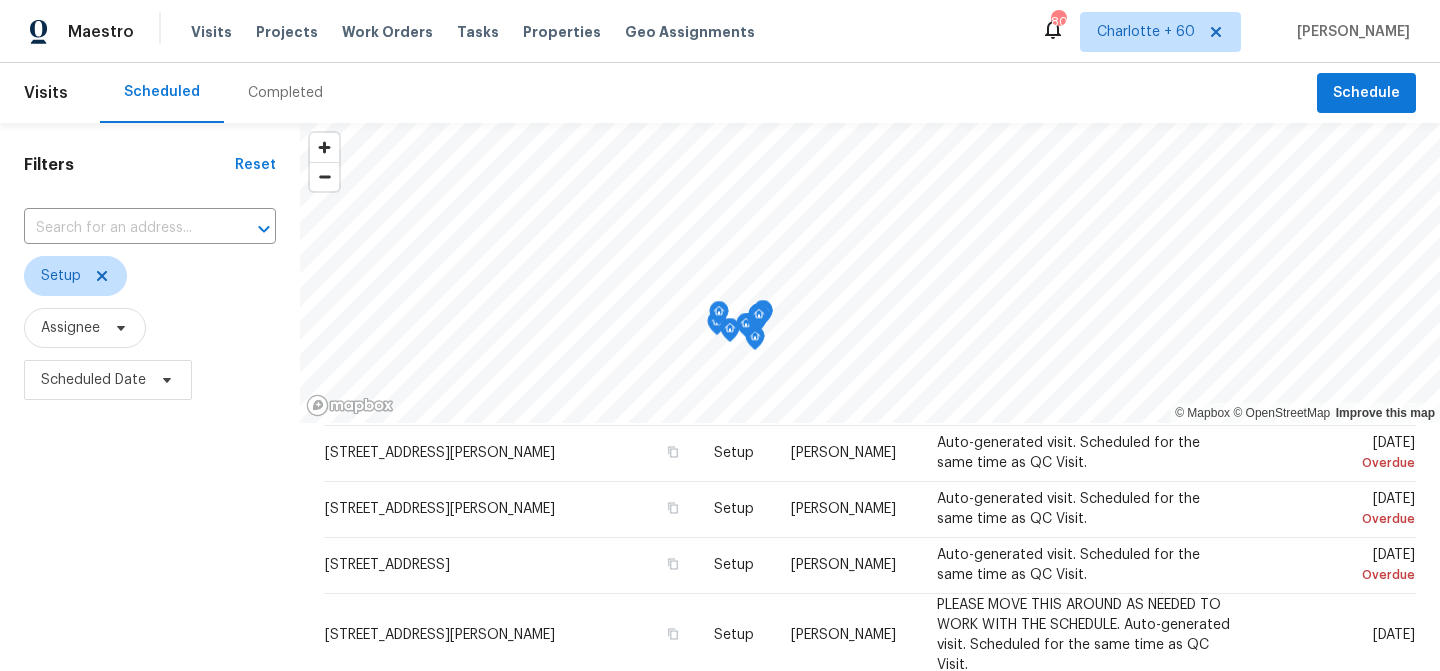 scroll, scrollTop: 719, scrollLeft: 0, axis: vertical 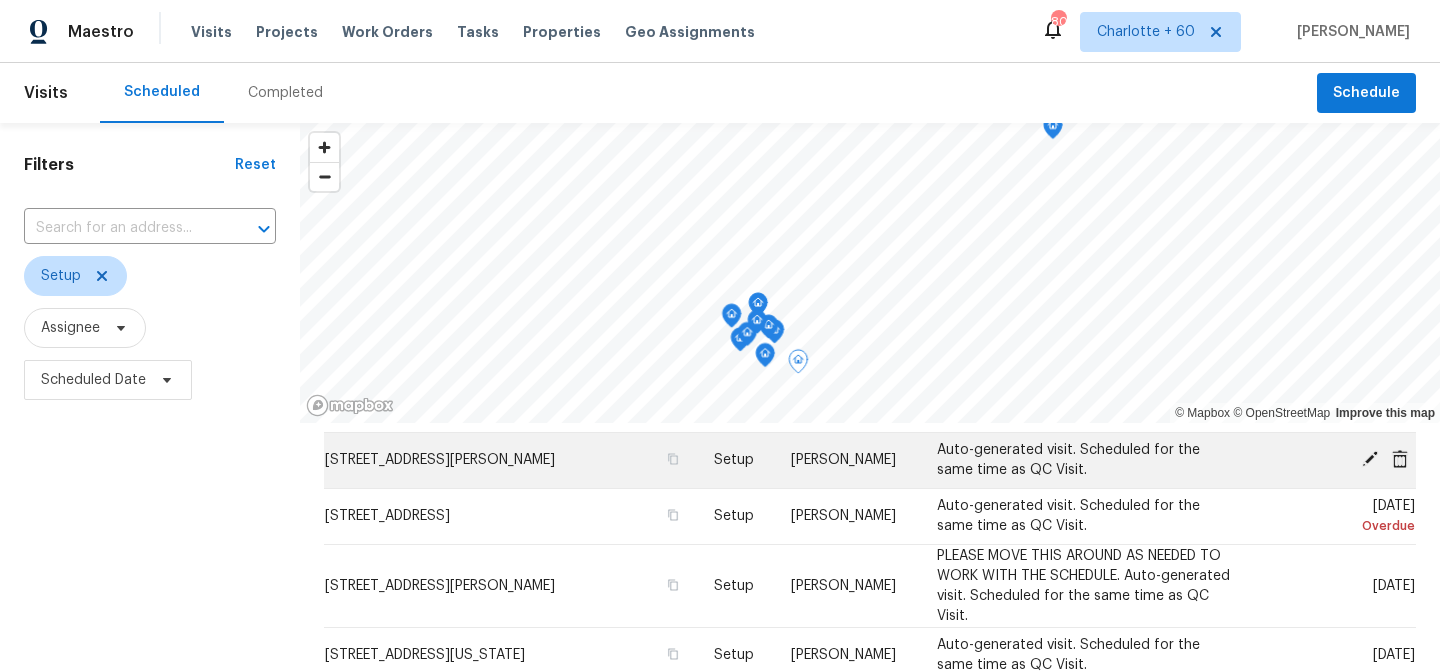 click on "© Mapbox   © OpenStreetMap   Improve this map Address Type Assignee Comments Scheduled Date ↑ [STREET_ADDRESS][PERSON_NAME] Setup [PERSON_NAME] - [DATE] Overdue [STREET_ADDRESS] Setup [PERSON_NAME] Auto-generated visit. Scheduled for the same time as QC Visit. [DATE] Overdue 16934 [GEOGRAPHIC_DATA], [GEOGRAPHIC_DATA] Setup [PERSON_NAME] Auto-generated visit. Scheduled for the same time as QC Visit. [DATE] Overdue [STREET_ADDRESS][PERSON_NAME] Setup [PERSON_NAME] Auto-generated visit. Scheduled for the same time as QC Visit. [DATE] Overdue [STREET_ADDRESS][PERSON_NAME] Setup [PERSON_NAME][DATE] Overdue [STREET_ADDRESS] Setup [PERSON_NAME] Auto-generated visit. Scheduled for the same time as QC Visit. [DATE] Overdue [STREET_ADDRESS][US_STATE] Setup [PERSON_NAME] Auto-generated visit. Scheduled for the same time as QC Visit. [DATE] Overdue [STREET_ADDRESS] Setup" at bounding box center (870, 541) 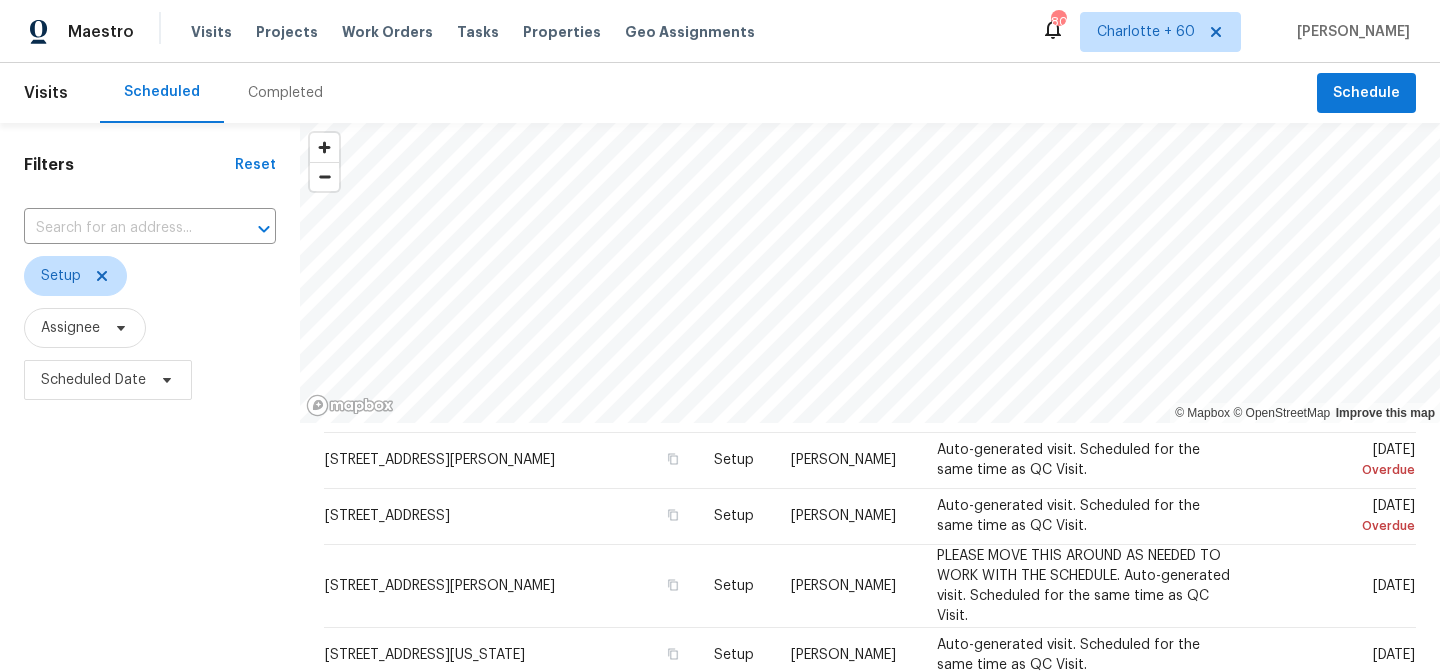click on "Visits Scheduled Completed Schedule Filters Reset ​ Setup Assignee Scheduled Date © Mapbox   © OpenStreetMap   Improve this map Address Type Assignee Comments Scheduled Date ↑ [STREET_ADDRESS][PERSON_NAME] Setup [PERSON_NAME] - [DATE] Overdue [STREET_ADDRESS] Setup [PERSON_NAME] Auto-generated visit. Scheduled for the same time as QC Visit. [DATE] Overdue 16934 [GEOGRAPHIC_DATA], [GEOGRAPHIC_DATA] Setup [PERSON_NAME] Auto-generated visit. Scheduled for the same time as QC Visit. [DATE] Overdue [STREET_ADDRESS][PERSON_NAME] Setup [PERSON_NAME] Auto-generated visit. Scheduled for the same time as QC Visit. [DATE] Overdue [STREET_ADDRESS][PERSON_NAME] Setup [PERSON_NAME][DATE] Overdue [STREET_ADDRESS] Setup [PERSON_NAME] Auto-generated visit. Scheduled for the same time as QC Visit. [DATE] Overdue [STREET_ADDRESS][US_STATE] Setup [PERSON_NAME][DATE] Overdue Setup [PERSON_NAME]" at bounding box center (720, 367) 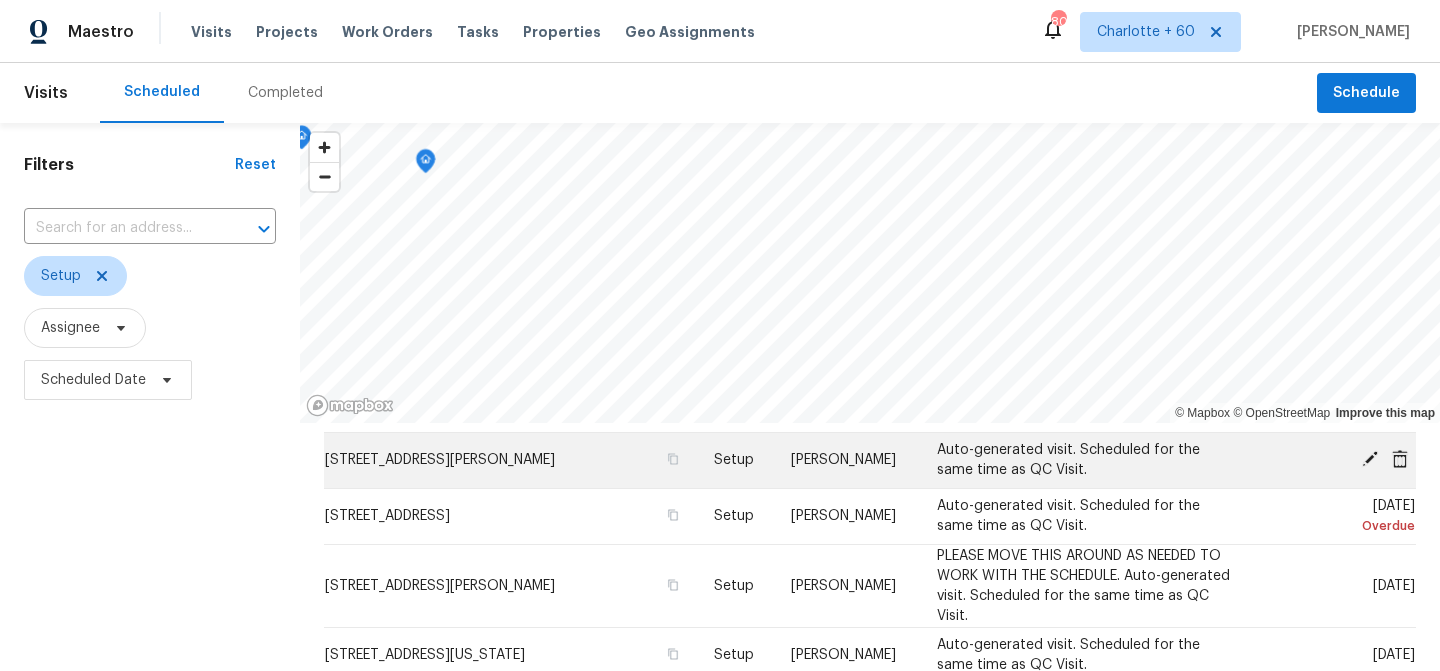 click on "© Mapbox   © OpenStreetMap   Improve this map Address Type Assignee Comments Scheduled Date ↑ [STREET_ADDRESS][PERSON_NAME] Setup [PERSON_NAME] - [DATE] Overdue [STREET_ADDRESS] Setup [PERSON_NAME] Auto-generated visit. Scheduled for the same time as QC Visit. [DATE] Overdue 16934 [GEOGRAPHIC_DATA], [GEOGRAPHIC_DATA] Setup [PERSON_NAME] Auto-generated visit. Scheduled for the same time as QC Visit. [DATE] Overdue [STREET_ADDRESS][PERSON_NAME] Setup [PERSON_NAME] Auto-generated visit. Scheduled for the same time as QC Visit. [DATE] Overdue [STREET_ADDRESS][PERSON_NAME] Setup [PERSON_NAME][DATE] Overdue [STREET_ADDRESS] Setup [PERSON_NAME] Auto-generated visit. Scheduled for the same time as QC Visit. [DATE] Overdue [STREET_ADDRESS][US_STATE] Setup [PERSON_NAME] Auto-generated visit. Scheduled for the same time as QC Visit. [DATE] Overdue [STREET_ADDRESS] Setup" at bounding box center (870, 541) 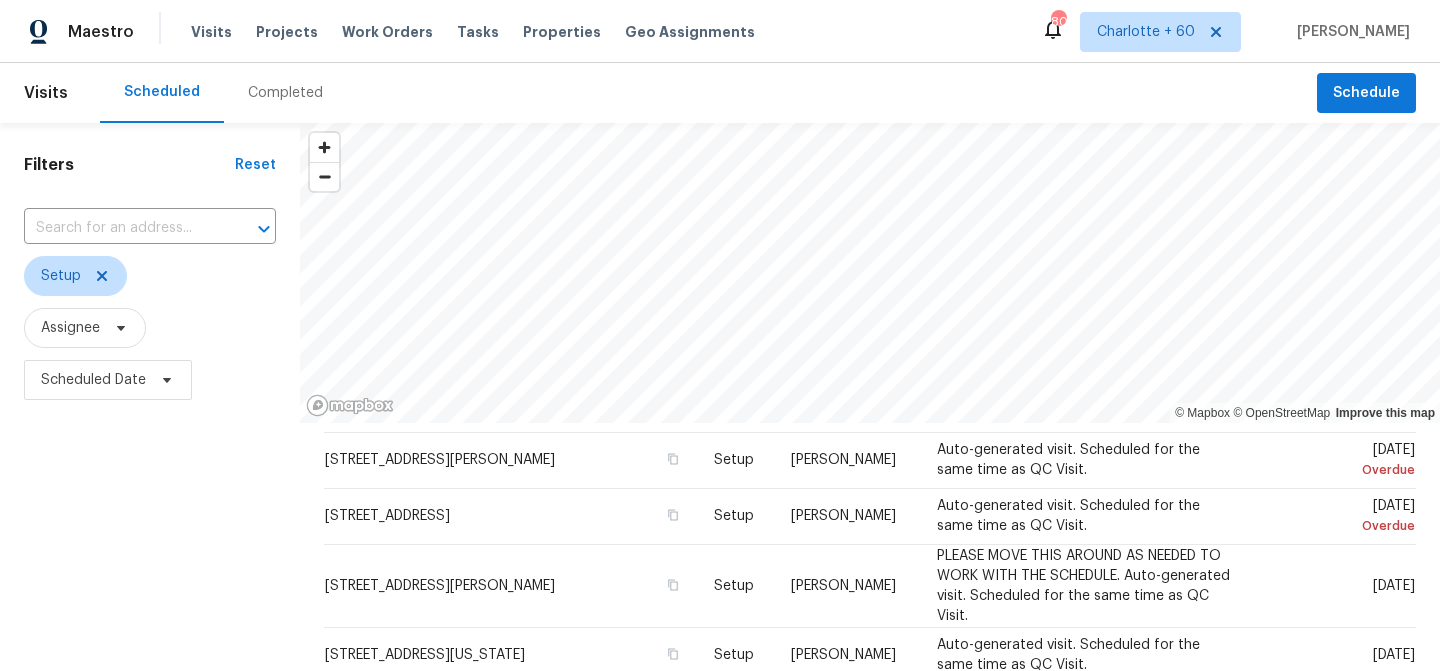 click on "Maestro Visits Projects Work Orders Tasks Properties Geo Assignments 803 Charlotte + 60 [PERSON_NAME] Visits Scheduled Completed Schedule Filters Reset ​ Setup Assignee Scheduled Date © Mapbox   © OpenStreetMap   Improve this map Address Type Assignee Comments Scheduled Date ↑ [STREET_ADDRESS][PERSON_NAME] Setup [PERSON_NAME] - [DATE] Overdue [STREET_ADDRESS] Setup [PERSON_NAME] Auto-generated visit. Scheduled for the same time as QC Visit. [DATE] Overdue 16934 [GEOGRAPHIC_DATA], [GEOGRAPHIC_DATA] Setup [PERSON_NAME] Auto-generated visit. Scheduled for the same time as QC Visit. [DATE] Overdue [STREET_ADDRESS][PERSON_NAME] Setup [PERSON_NAME] Auto-generated visit. Scheduled for the same time as QC Visit. [DATE] Overdue [STREET_ADDRESS][PERSON_NAME] Setup [PERSON_NAME][DATE] Overdue [STREET_ADDRESS] Setup [PERSON_NAME] Auto-generated visit. Scheduled for the same time as QC Visit. [DATE] Overdue Setup" at bounding box center [720, 335] 